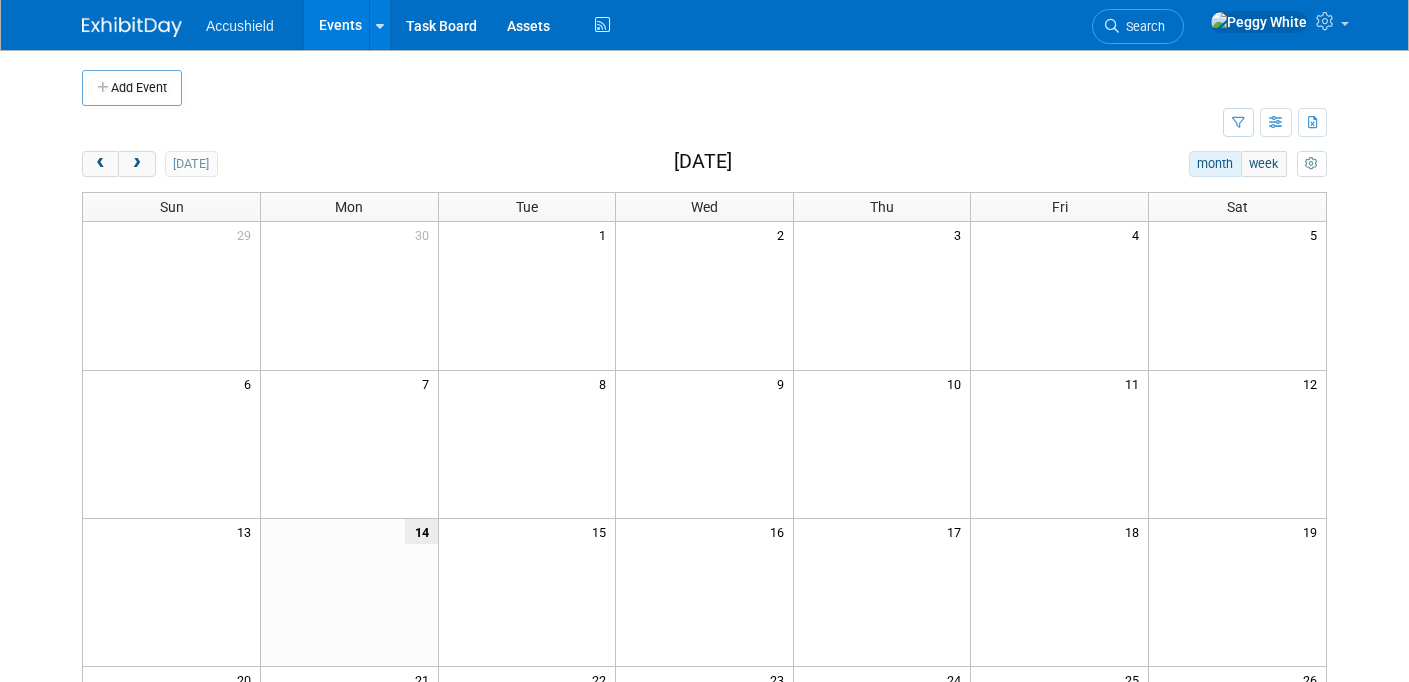scroll, scrollTop: 0, scrollLeft: 0, axis: both 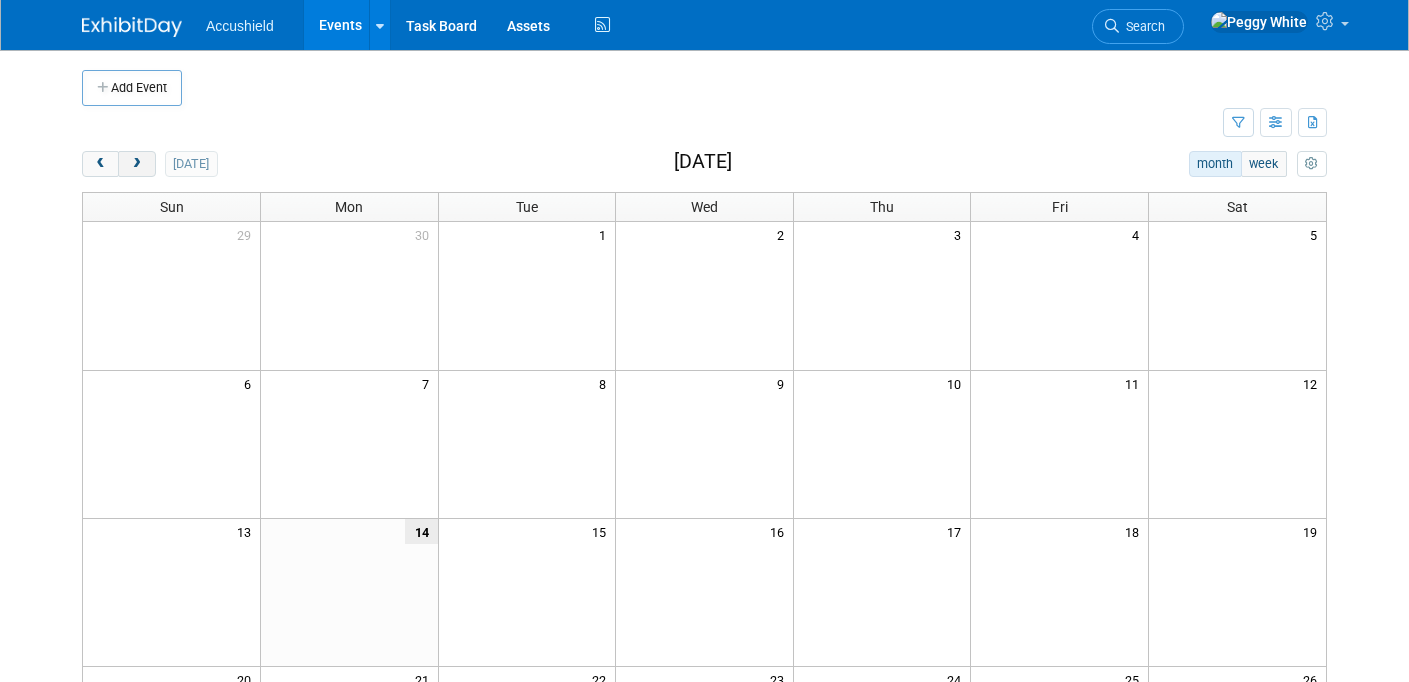 click at bounding box center [136, 164] 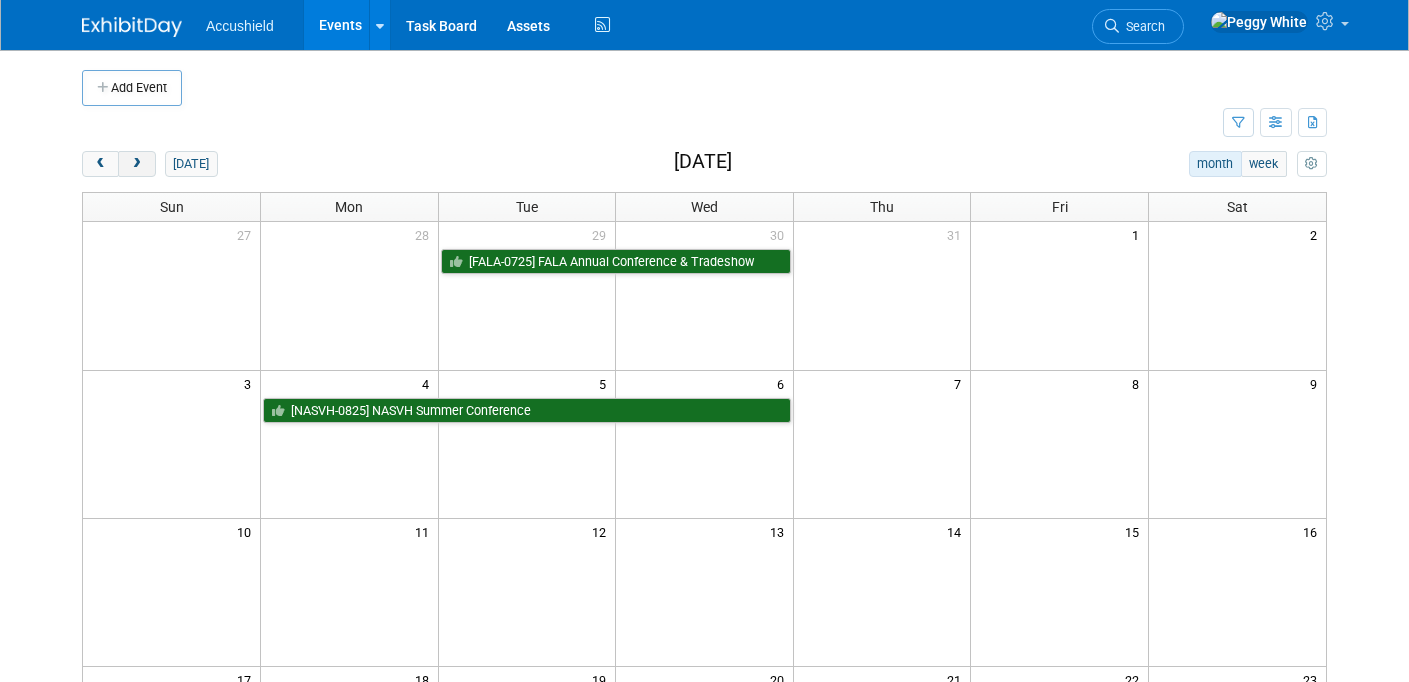 click at bounding box center [136, 164] 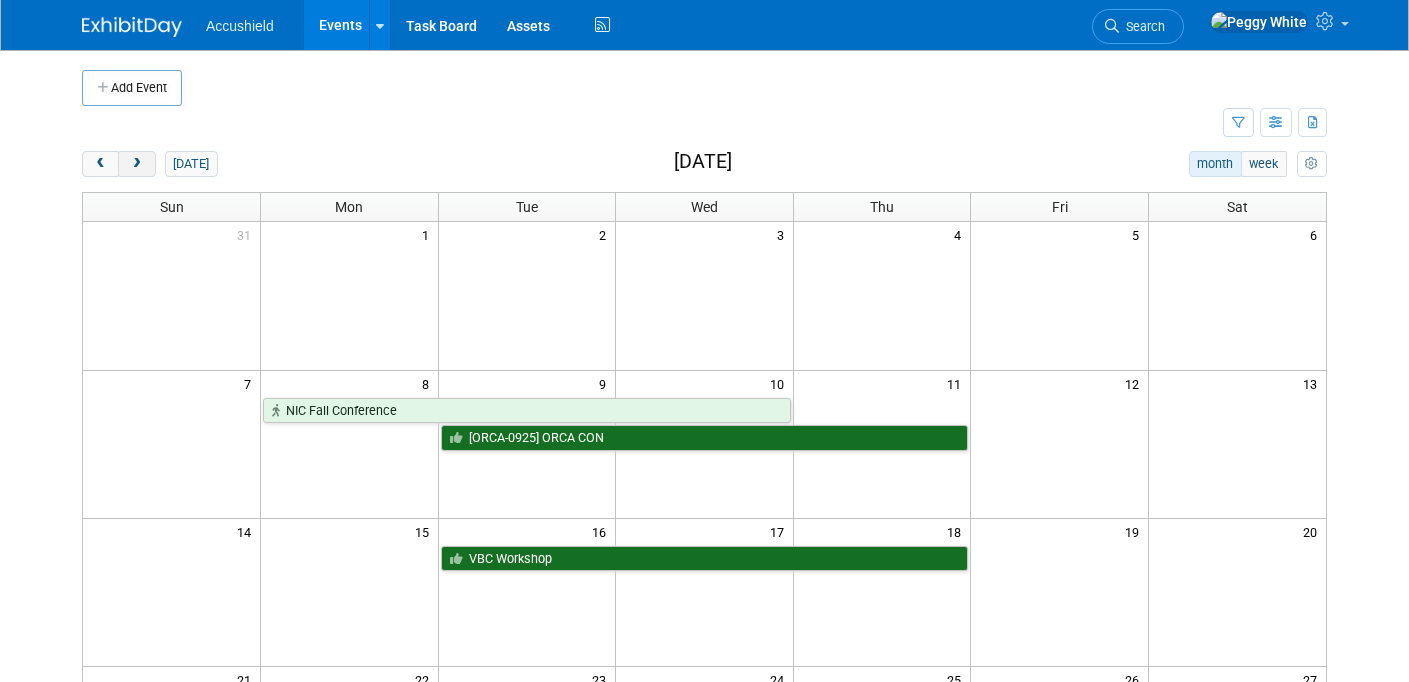 click at bounding box center (136, 164) 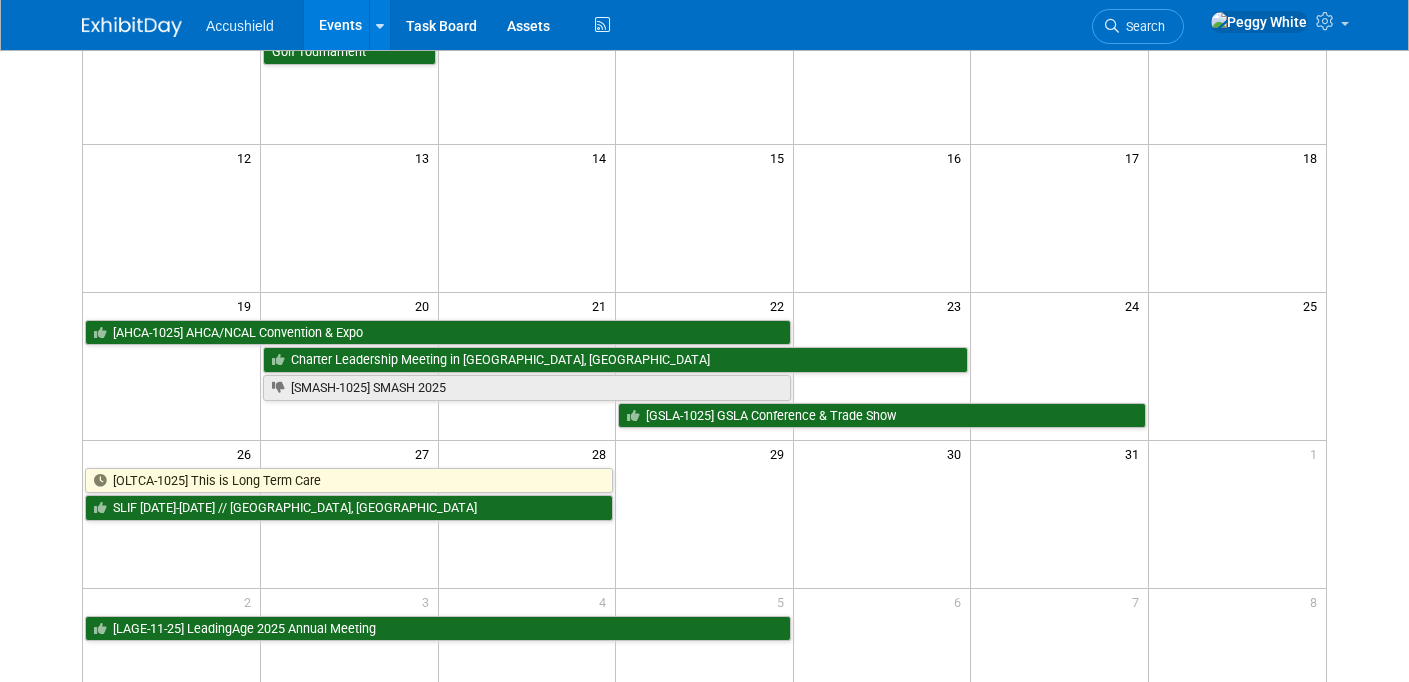scroll, scrollTop: 399, scrollLeft: 0, axis: vertical 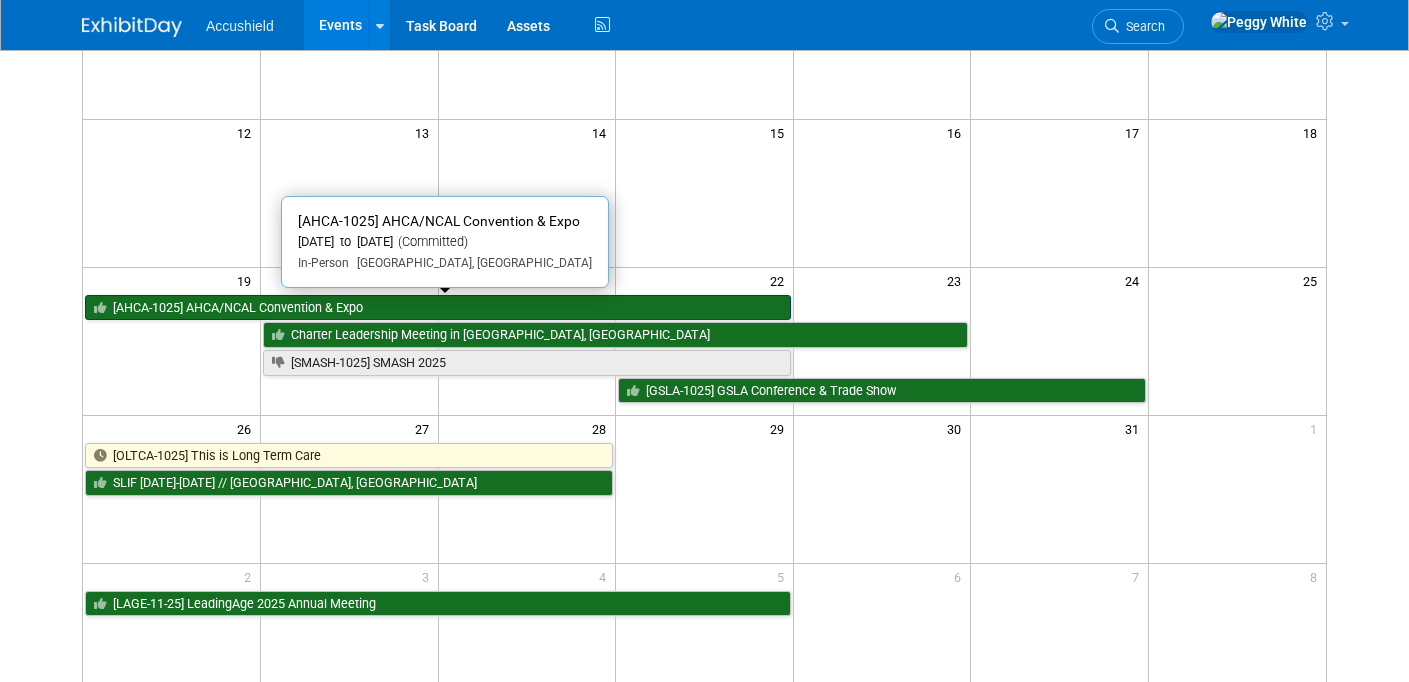 click on "[AHCA-1025] AHCA/NCAL Convention & Expo" at bounding box center [438, 308] 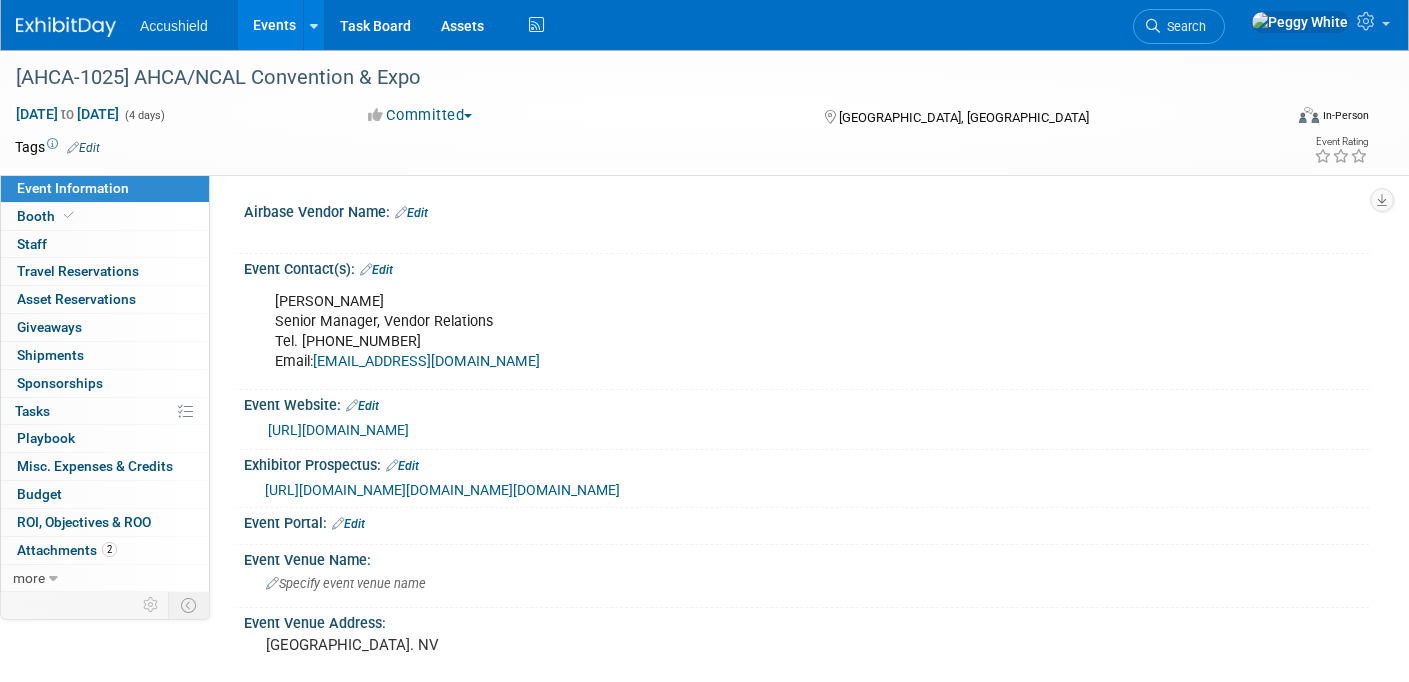 select on "Yes" 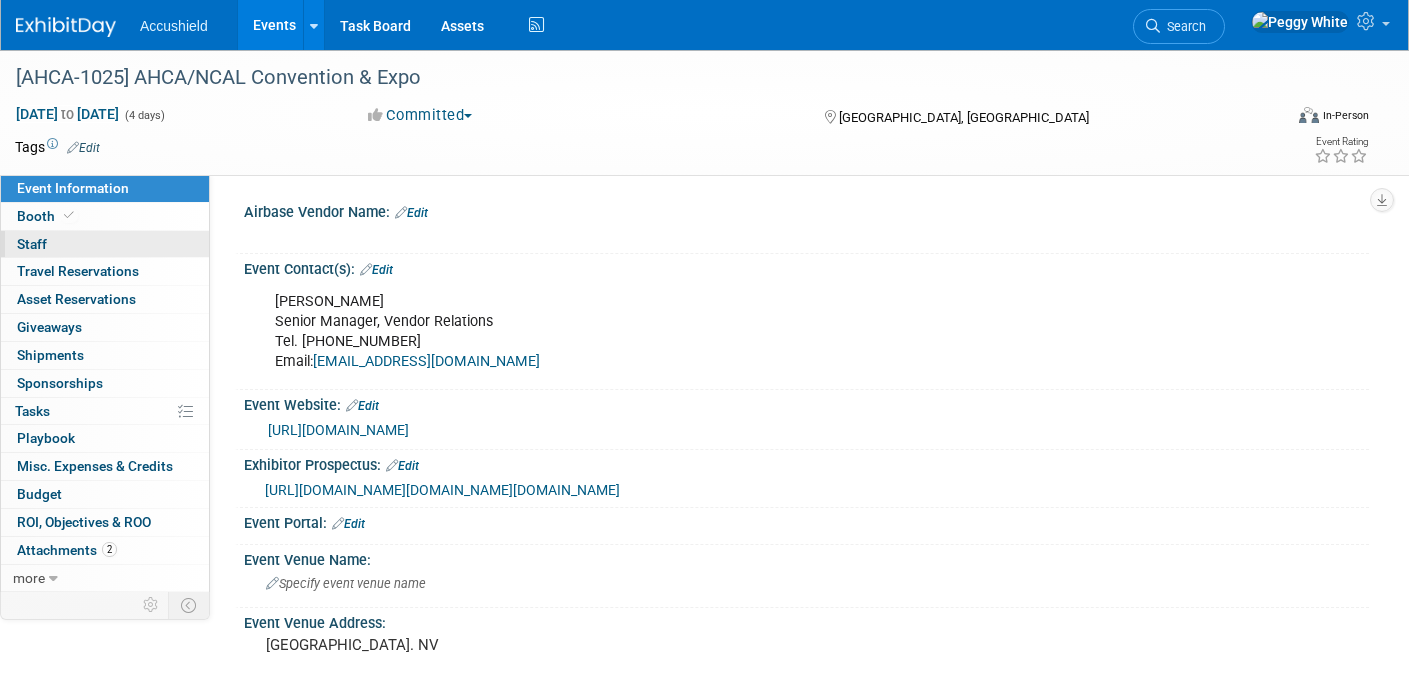 click on "Staff 0" at bounding box center [32, 244] 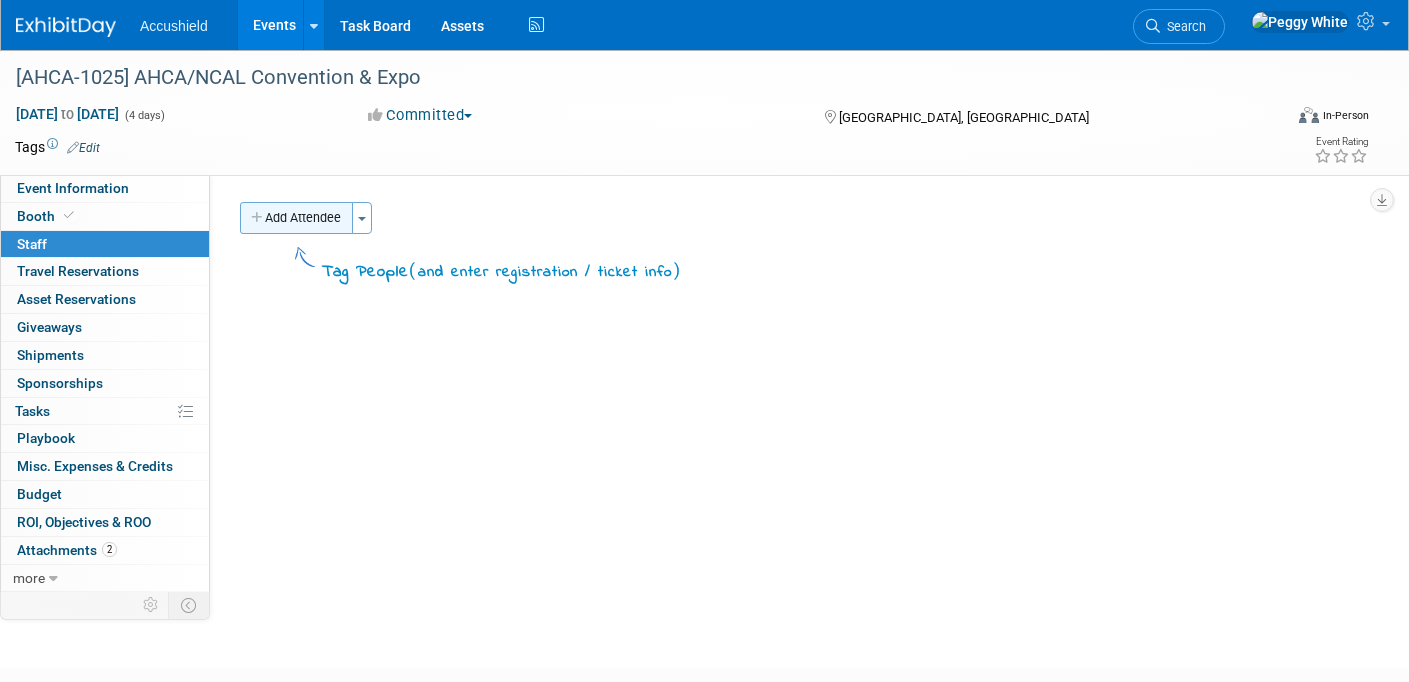 click on "Add Attendee" at bounding box center [296, 218] 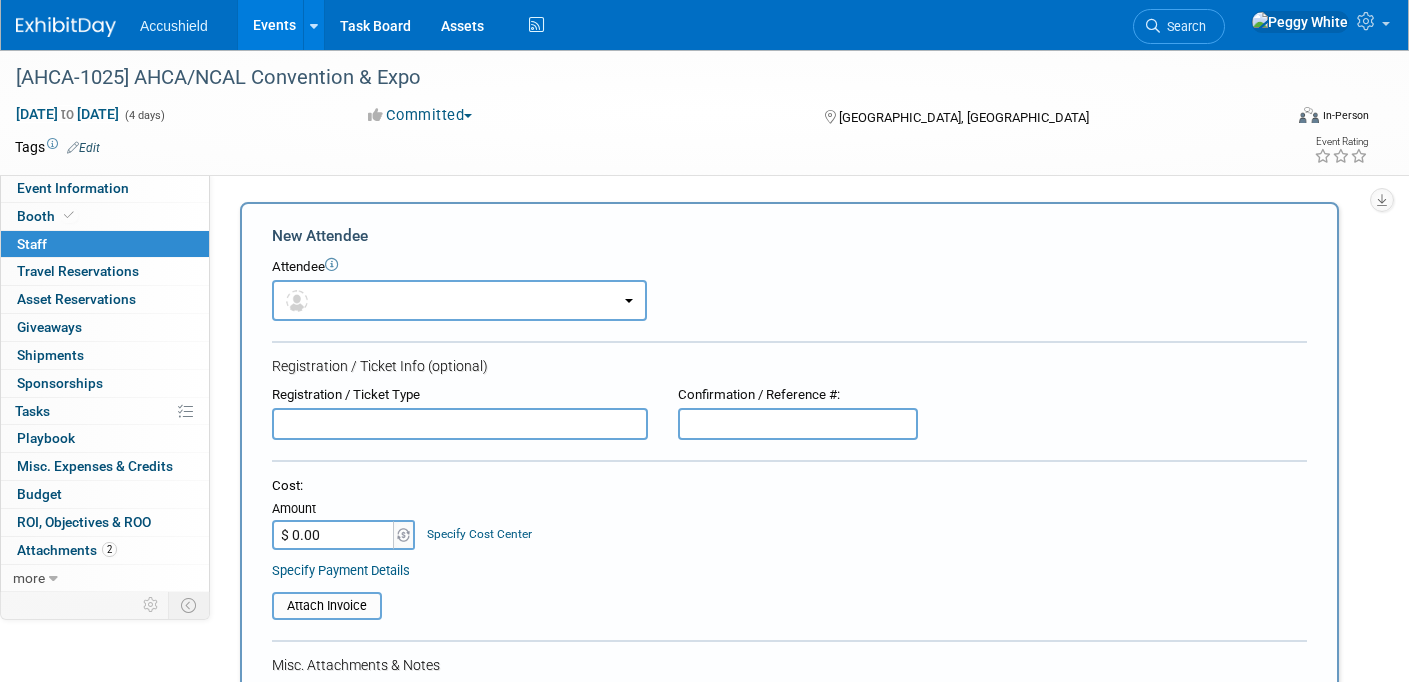 scroll, scrollTop: 0, scrollLeft: 0, axis: both 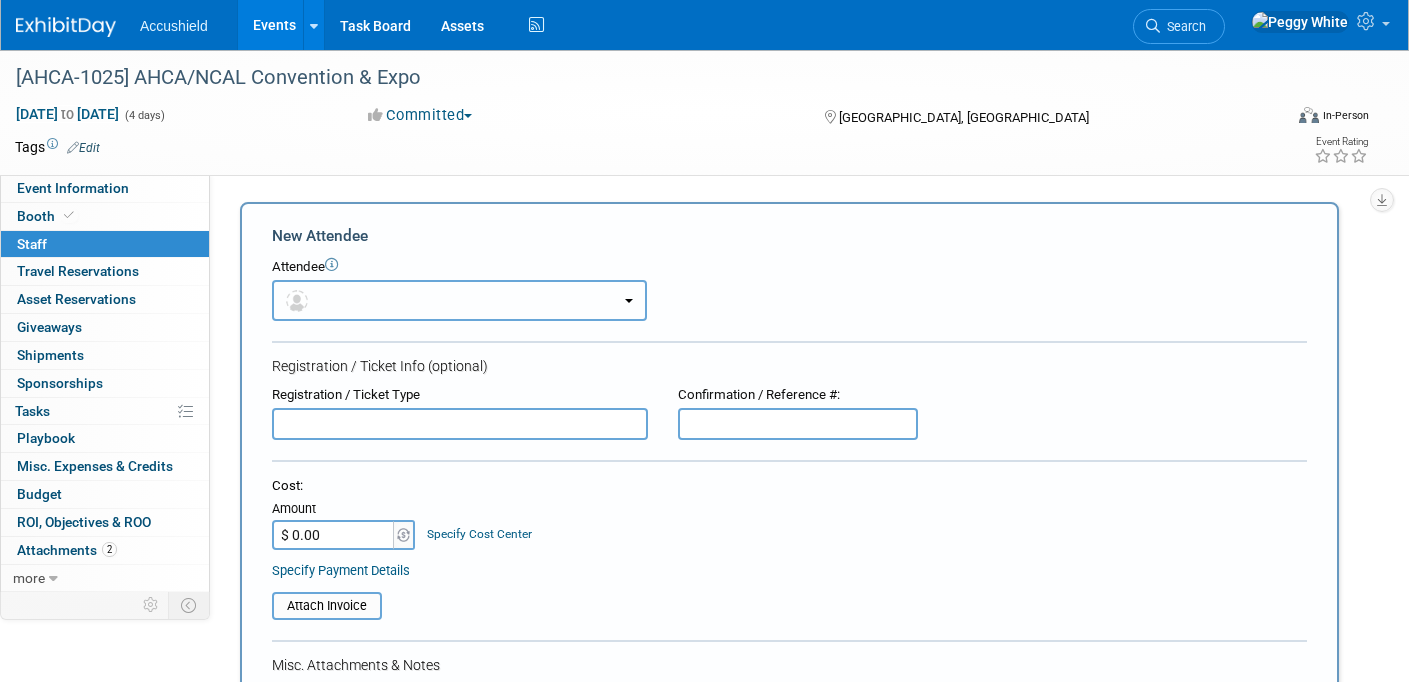 click at bounding box center (459, 300) 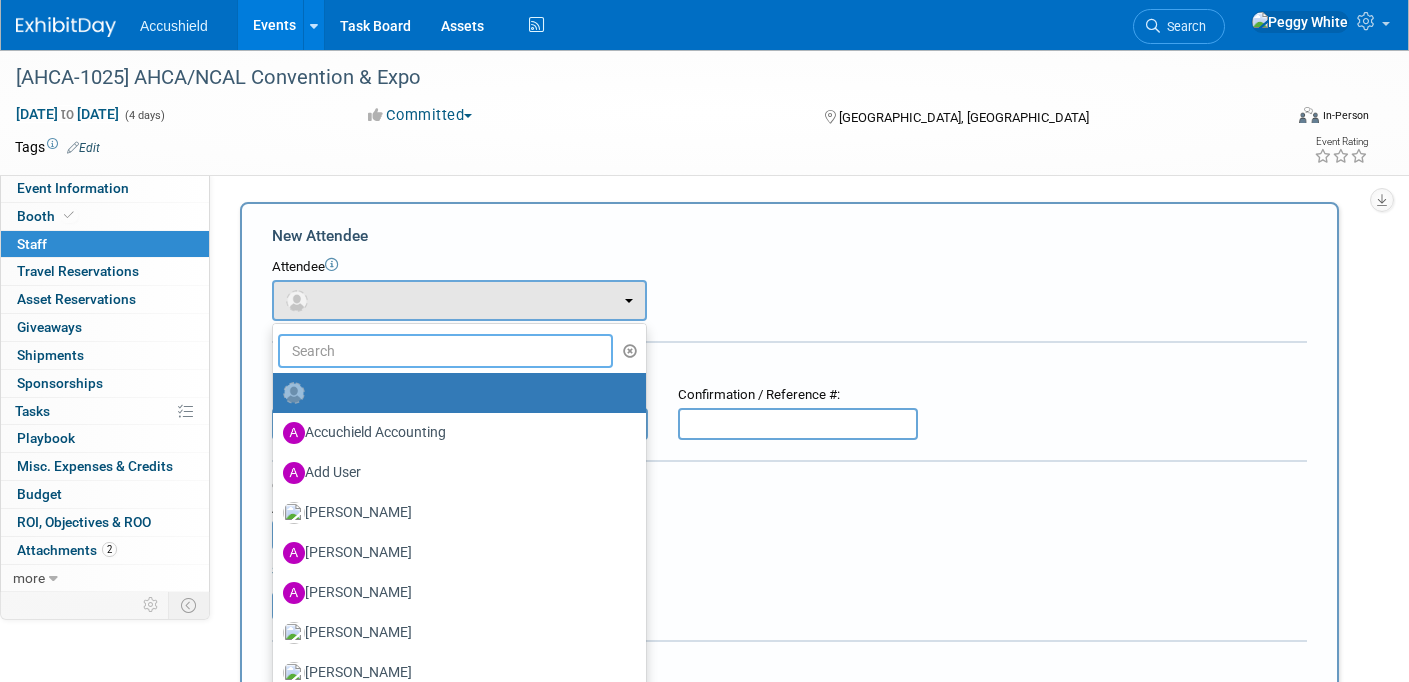 click at bounding box center (445, 351) 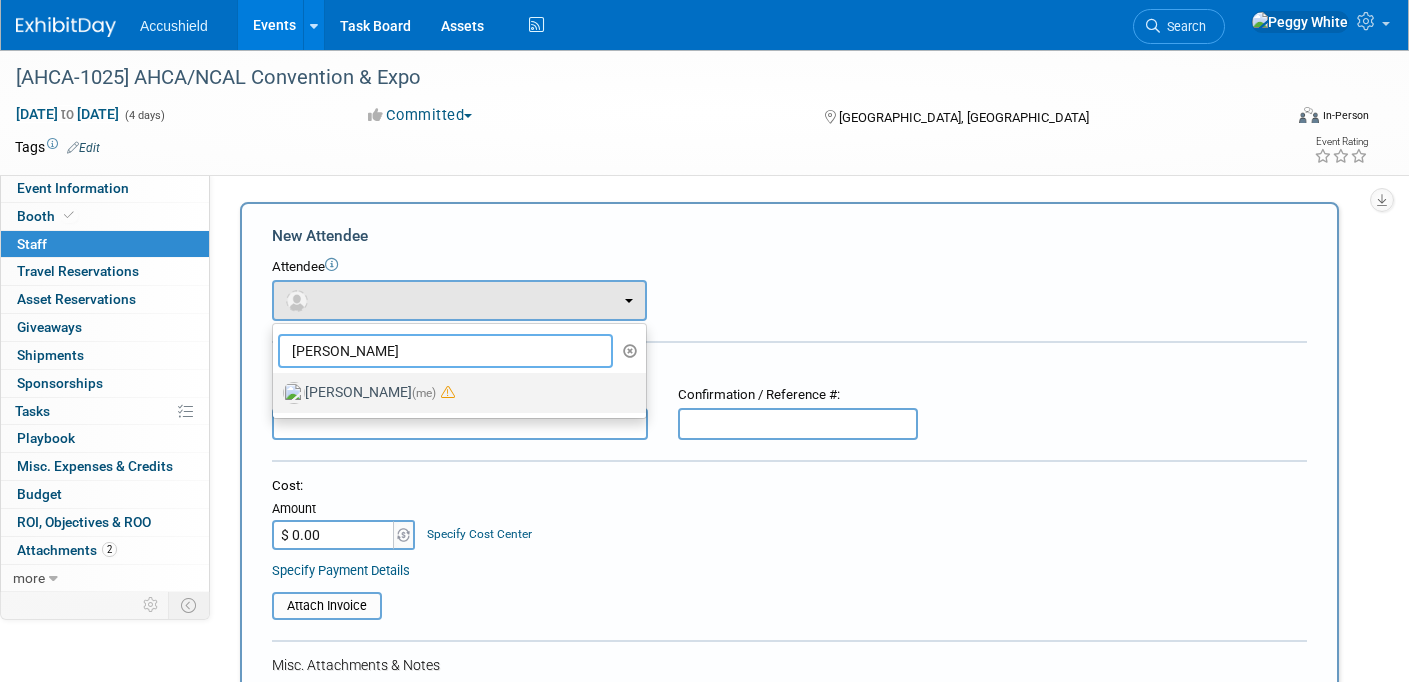 type on "peggy" 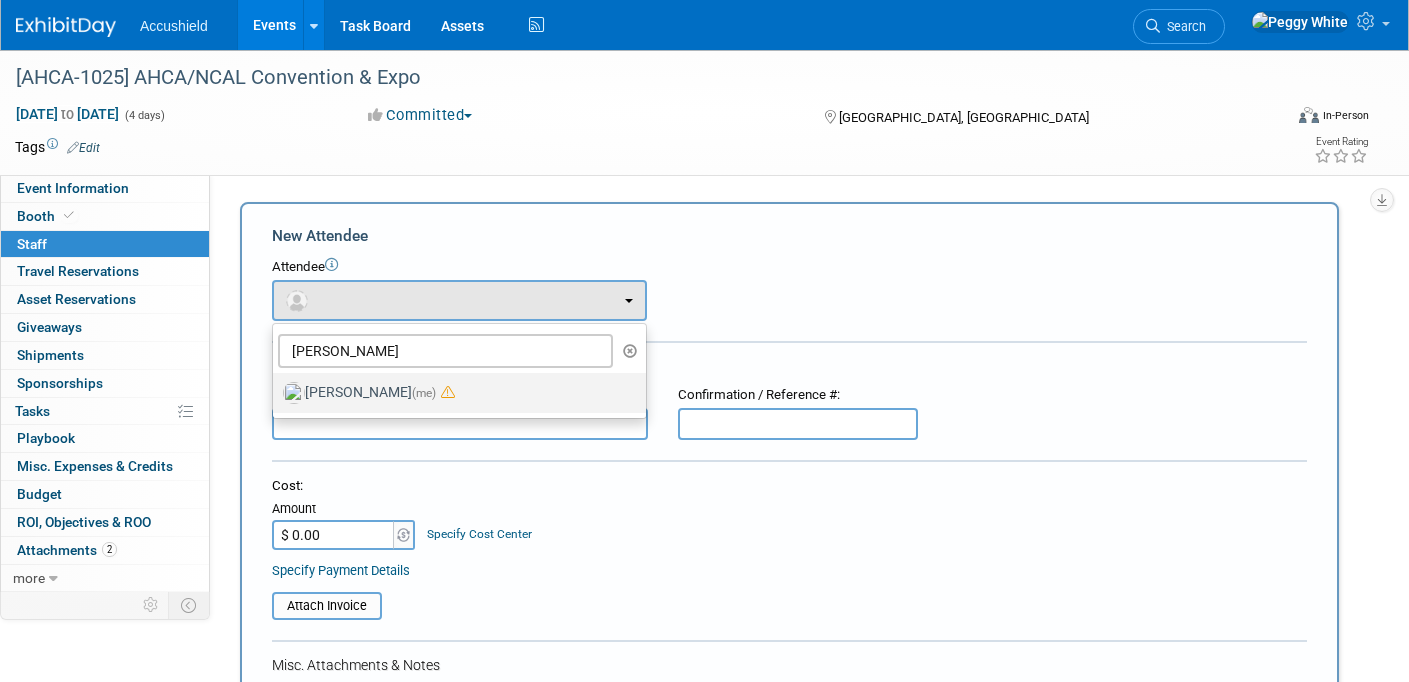 click on "Peggy White
(me)" at bounding box center (454, 393) 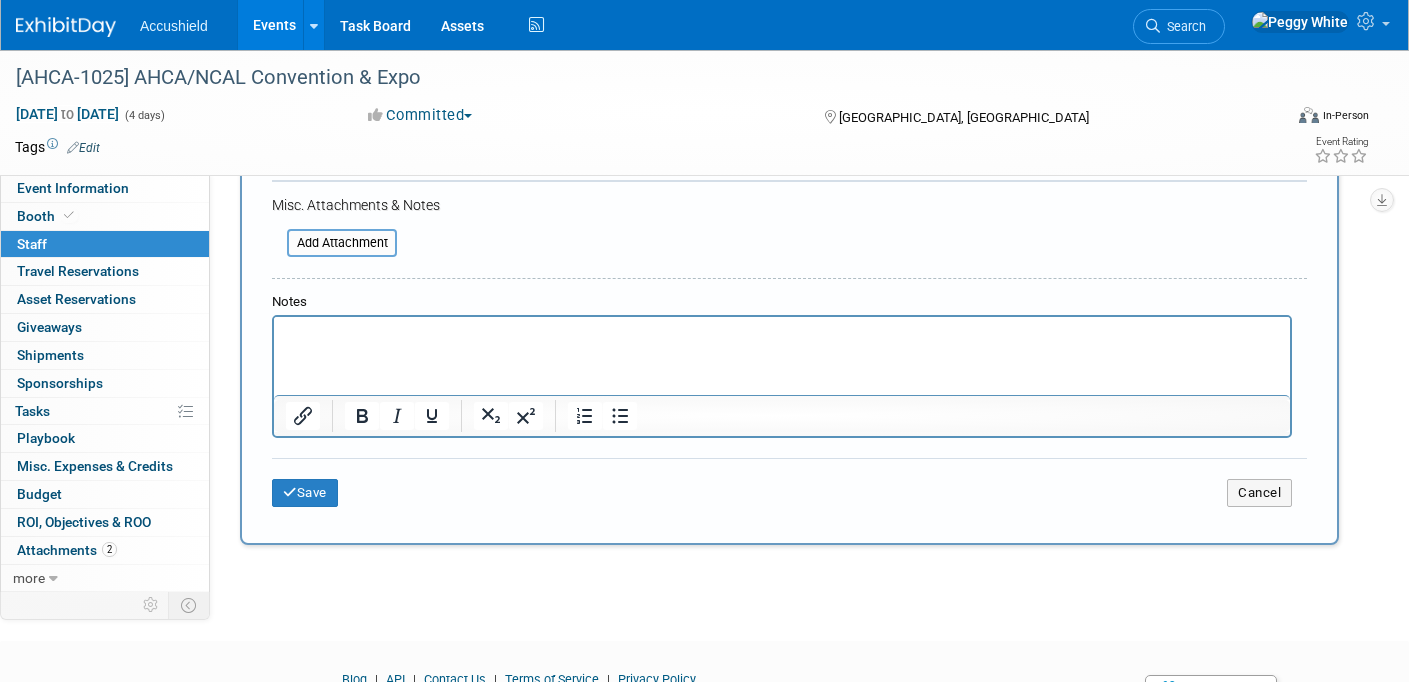 scroll, scrollTop: 657, scrollLeft: 0, axis: vertical 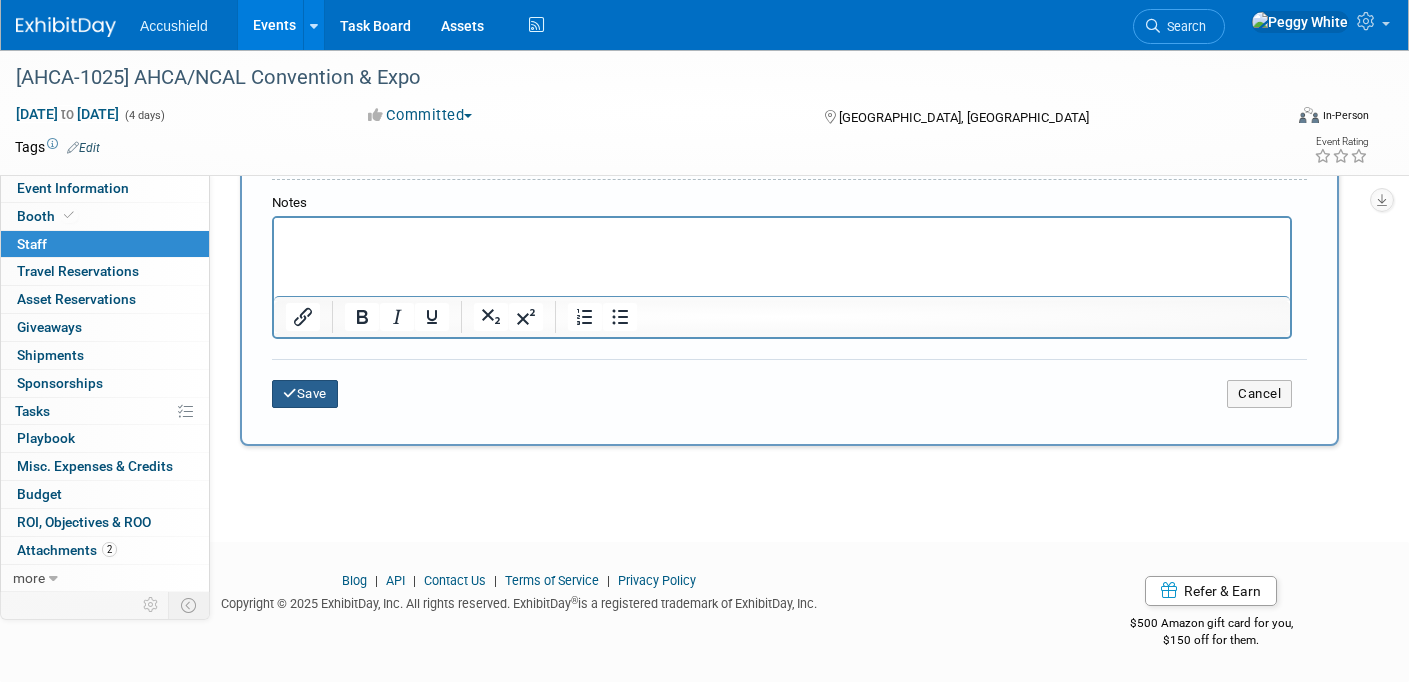 click on "Save" at bounding box center [305, 394] 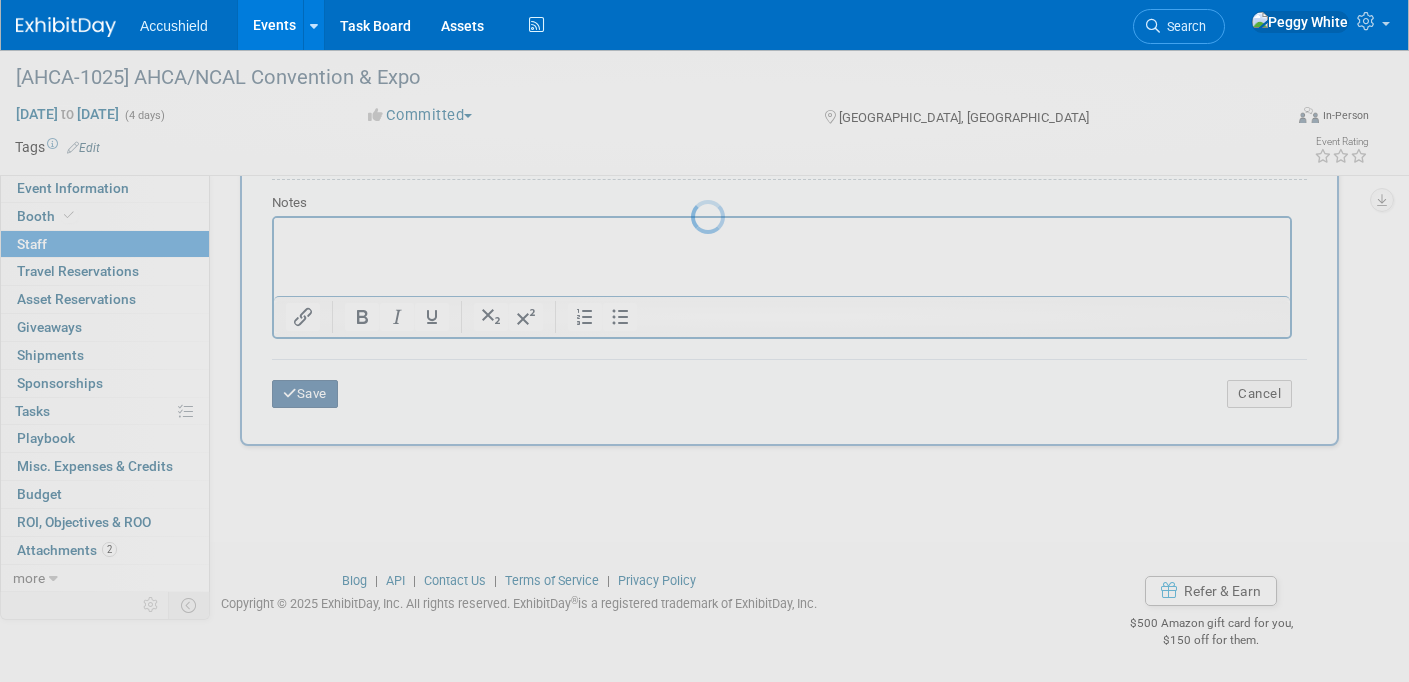scroll, scrollTop: 126, scrollLeft: 0, axis: vertical 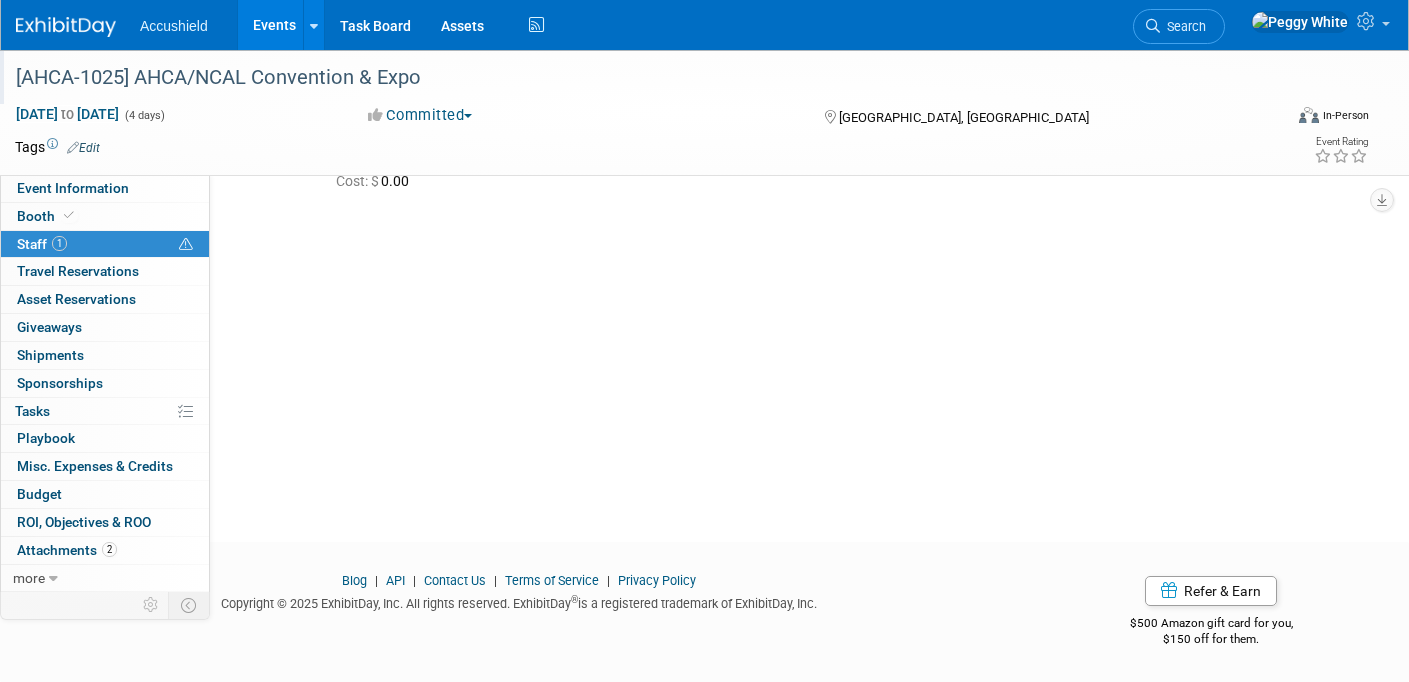 click on "[AHCA-1025] AHCA/NCAL Convention & Expo" at bounding box center (631, 78) 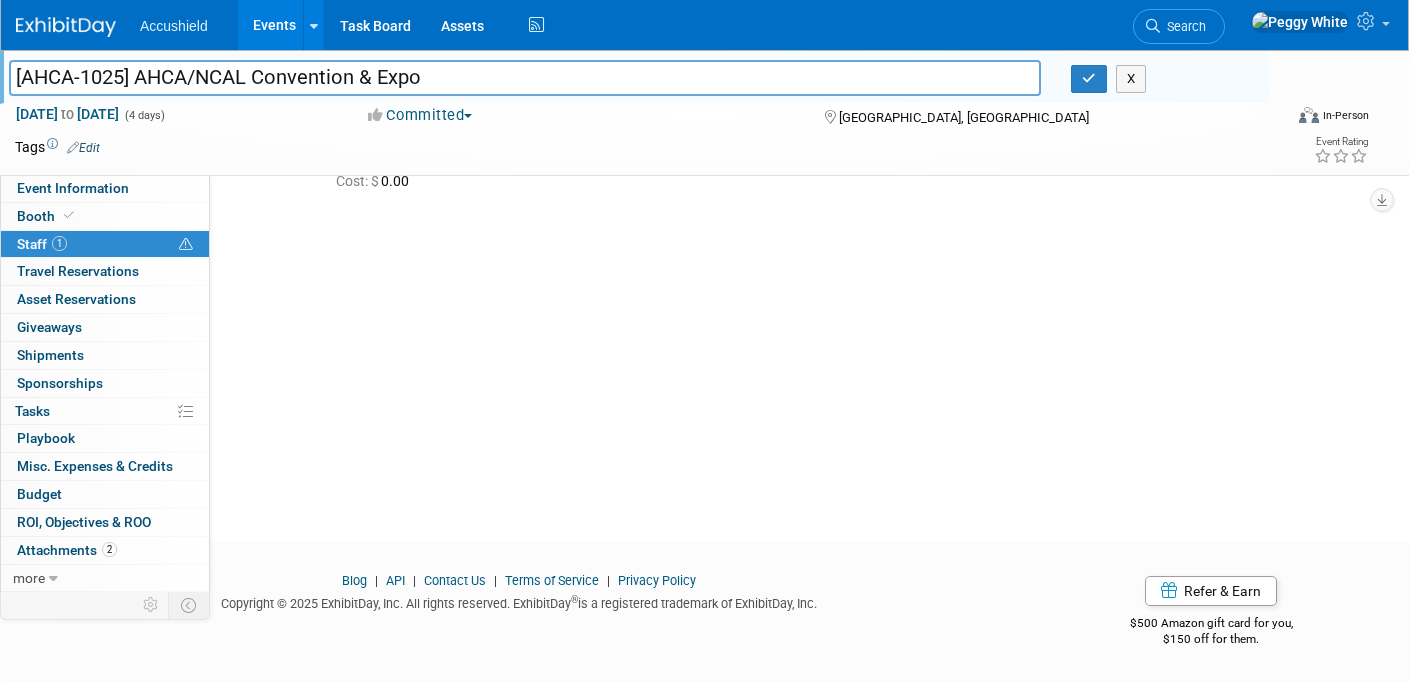 click at bounding box center (66, 27) 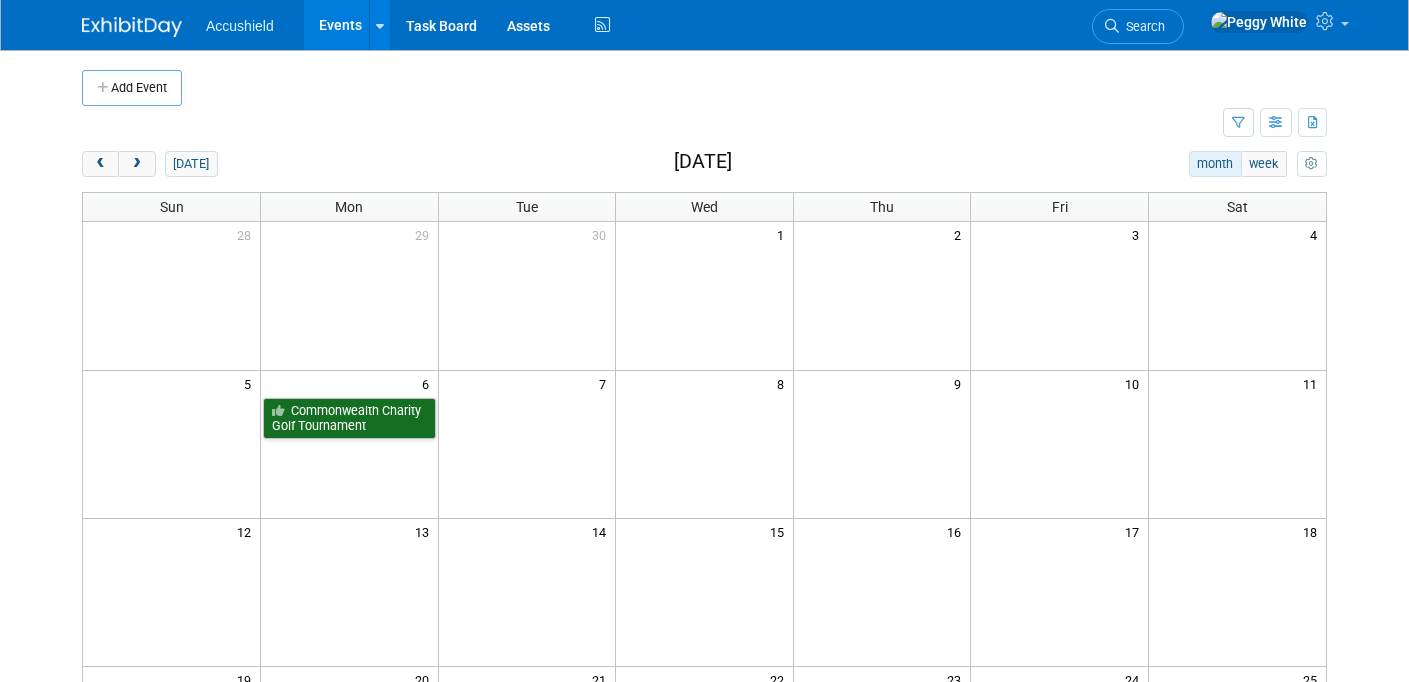 scroll, scrollTop: 0, scrollLeft: 0, axis: both 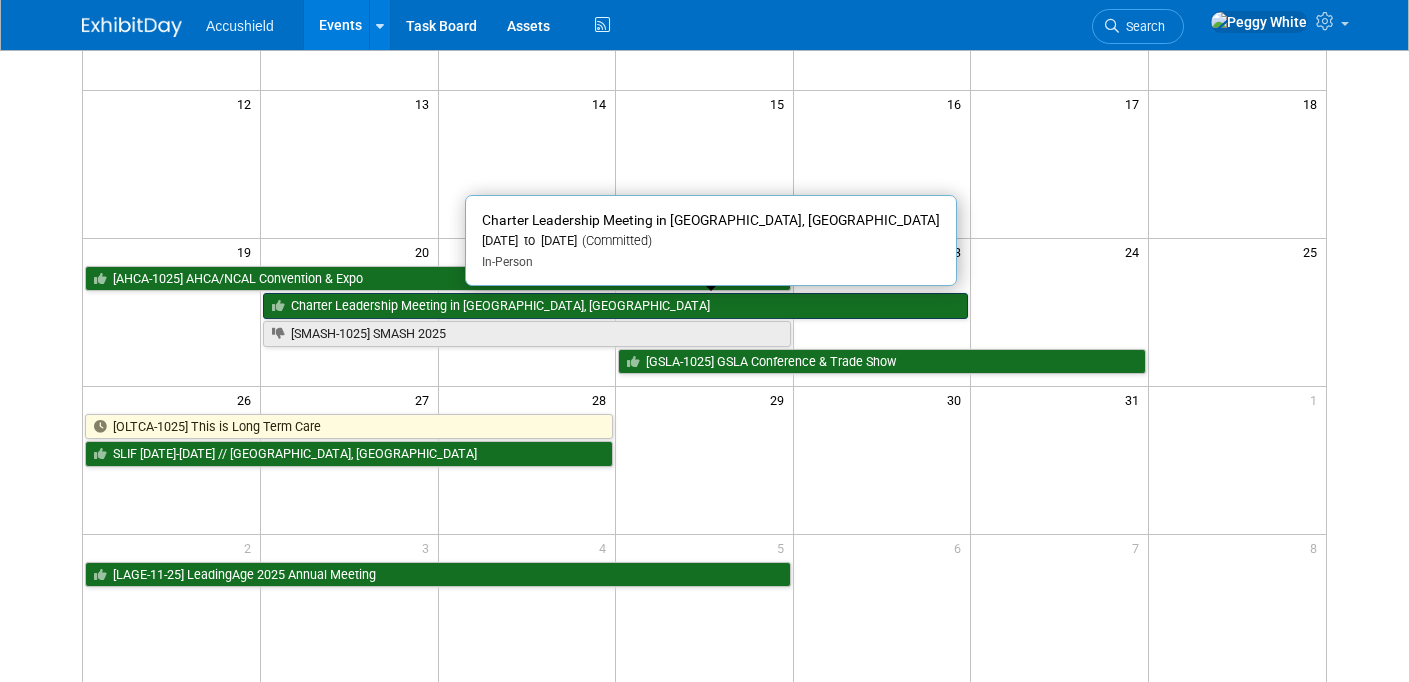 click on "Charter Leadership Meeting in [GEOGRAPHIC_DATA], [GEOGRAPHIC_DATA]" at bounding box center (615, 306) 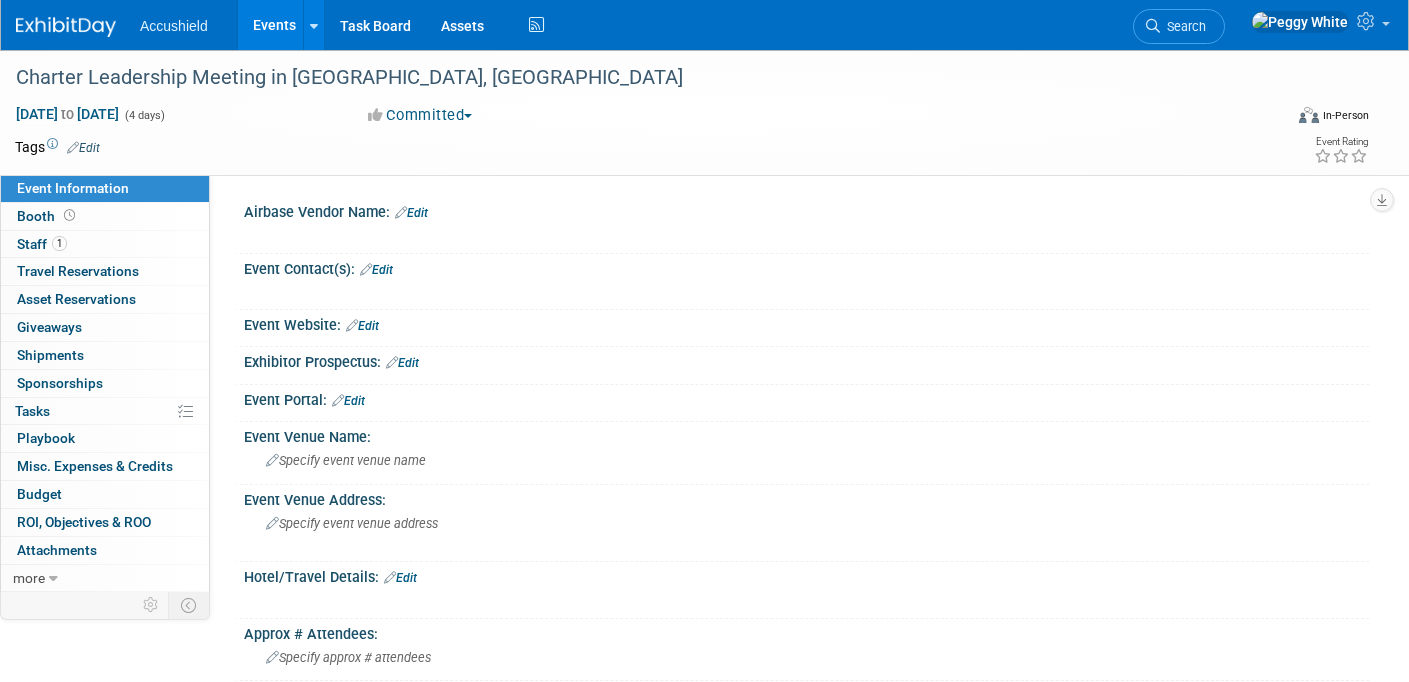scroll, scrollTop: 0, scrollLeft: 0, axis: both 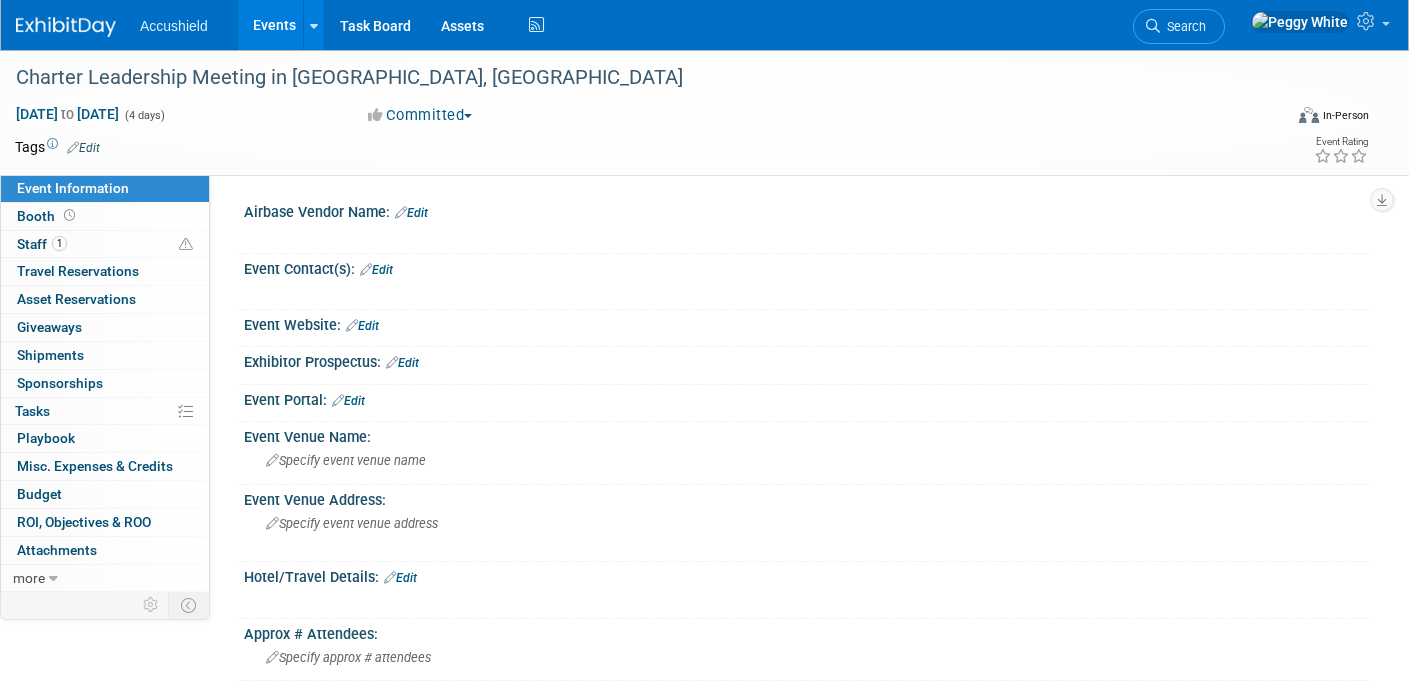 click on "(4 days)" at bounding box center [144, 115] 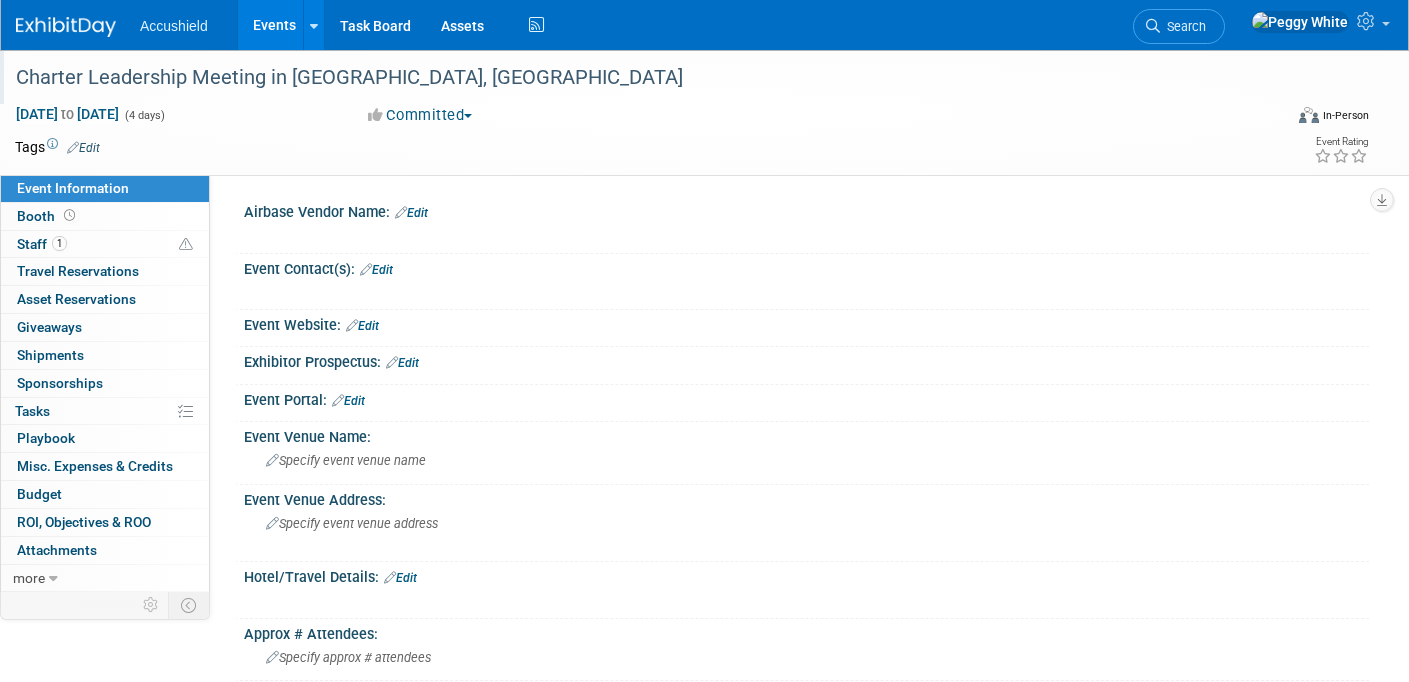 click on "Charter Leadership Meeting in [GEOGRAPHIC_DATA], [GEOGRAPHIC_DATA]" at bounding box center [631, 78] 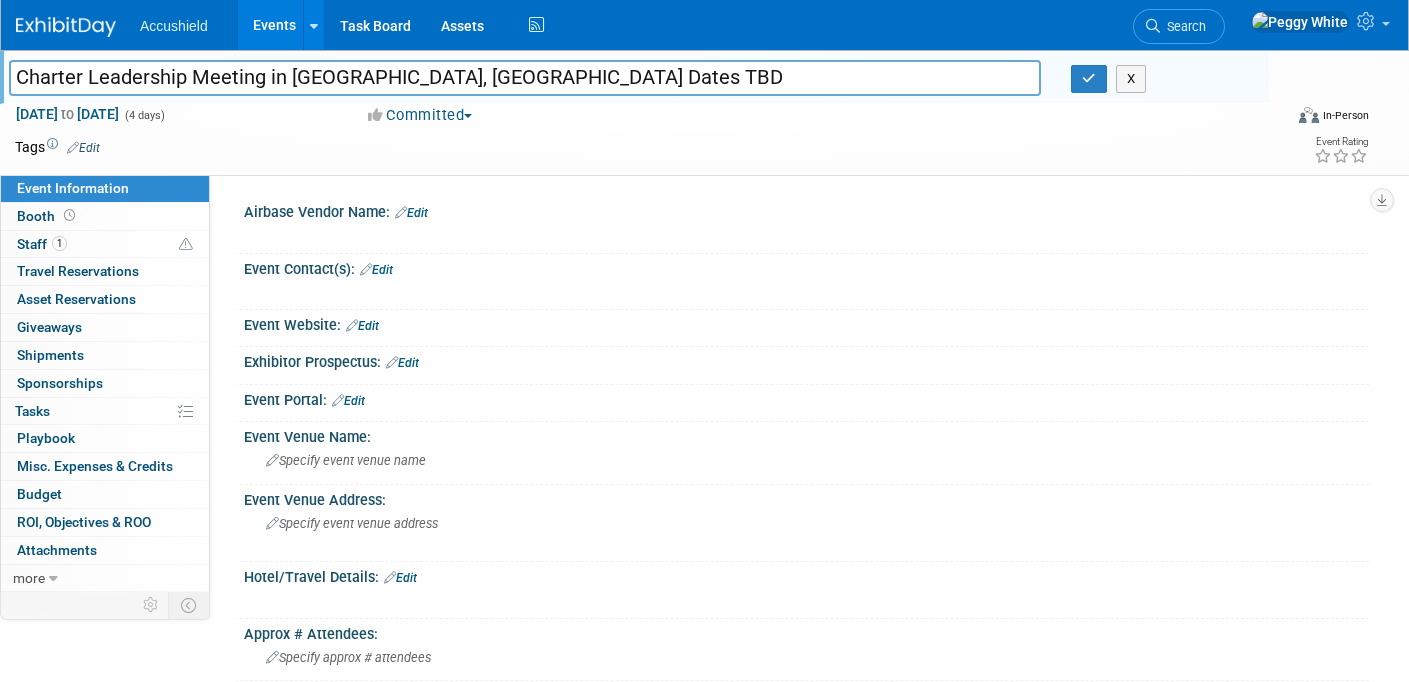 type on "Charter Leadership Meeting in Nashville, TN Dates TBD" 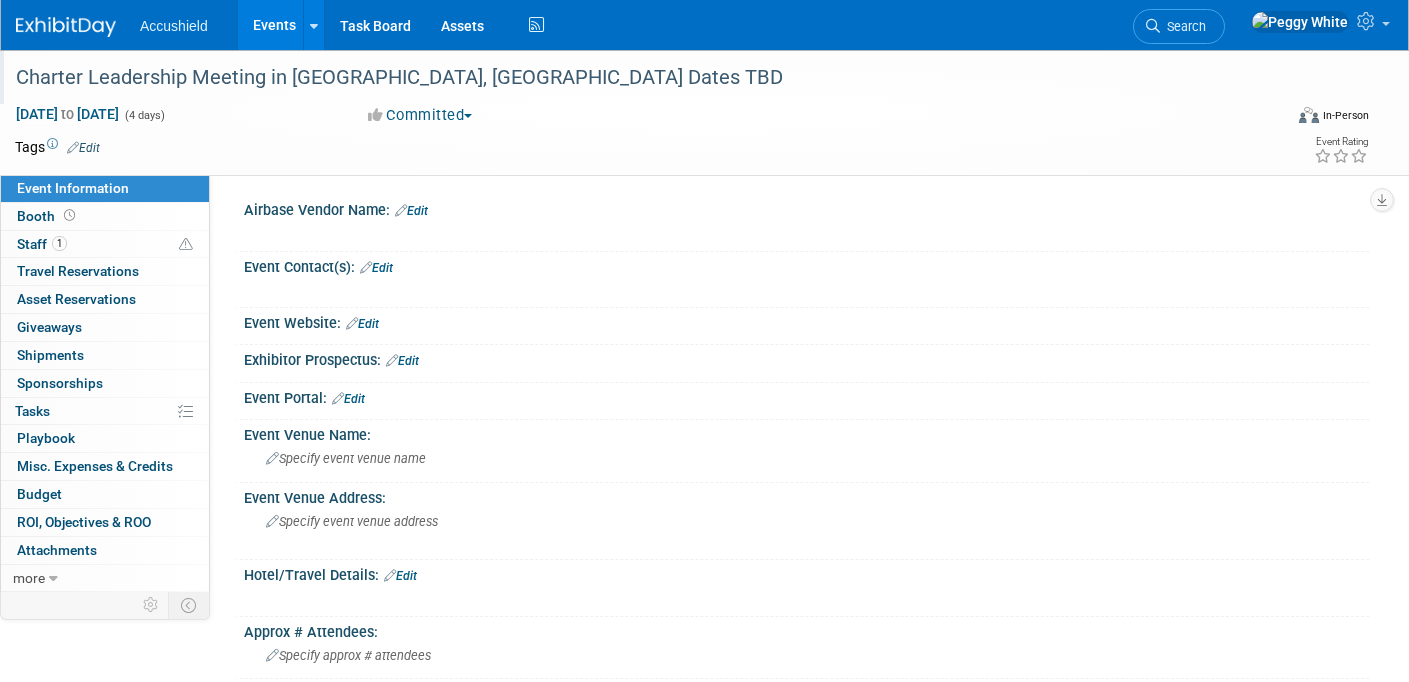 scroll, scrollTop: 8, scrollLeft: 0, axis: vertical 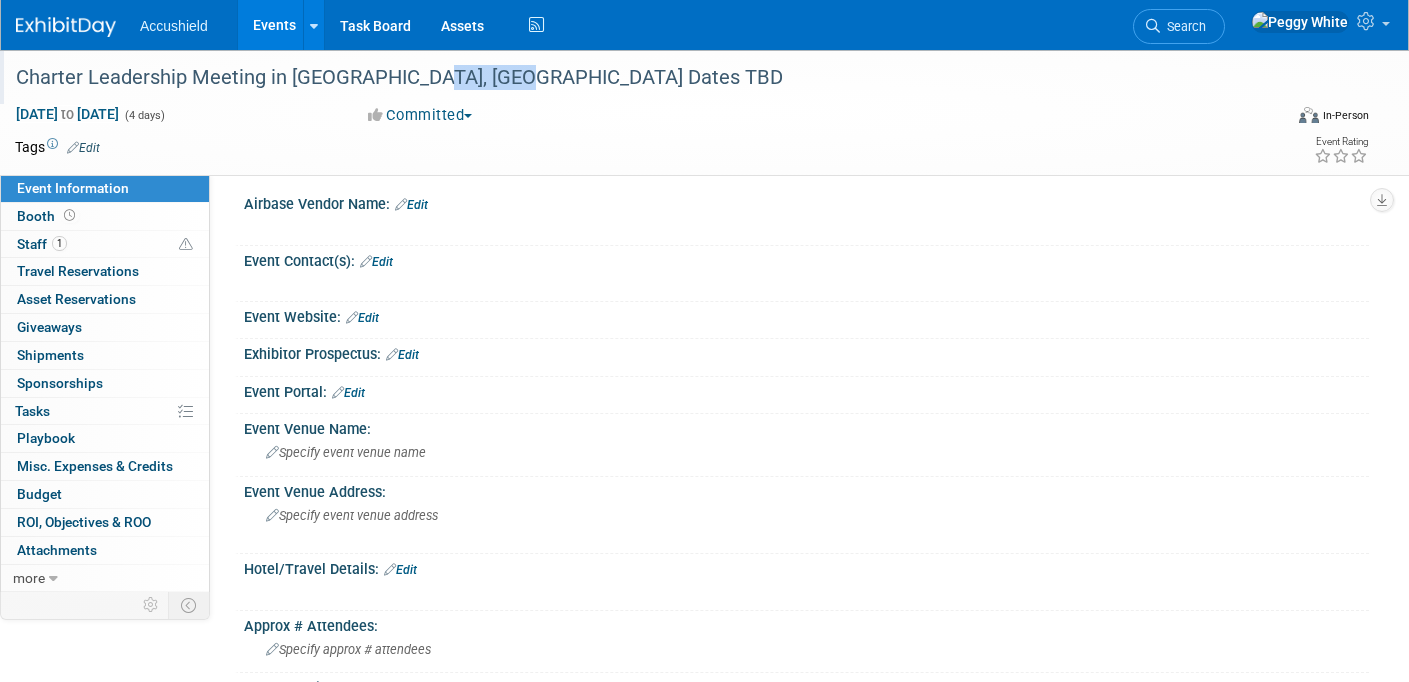 drag, startPoint x: 411, startPoint y: 78, endPoint x: 579, endPoint y: 69, distance: 168.2409 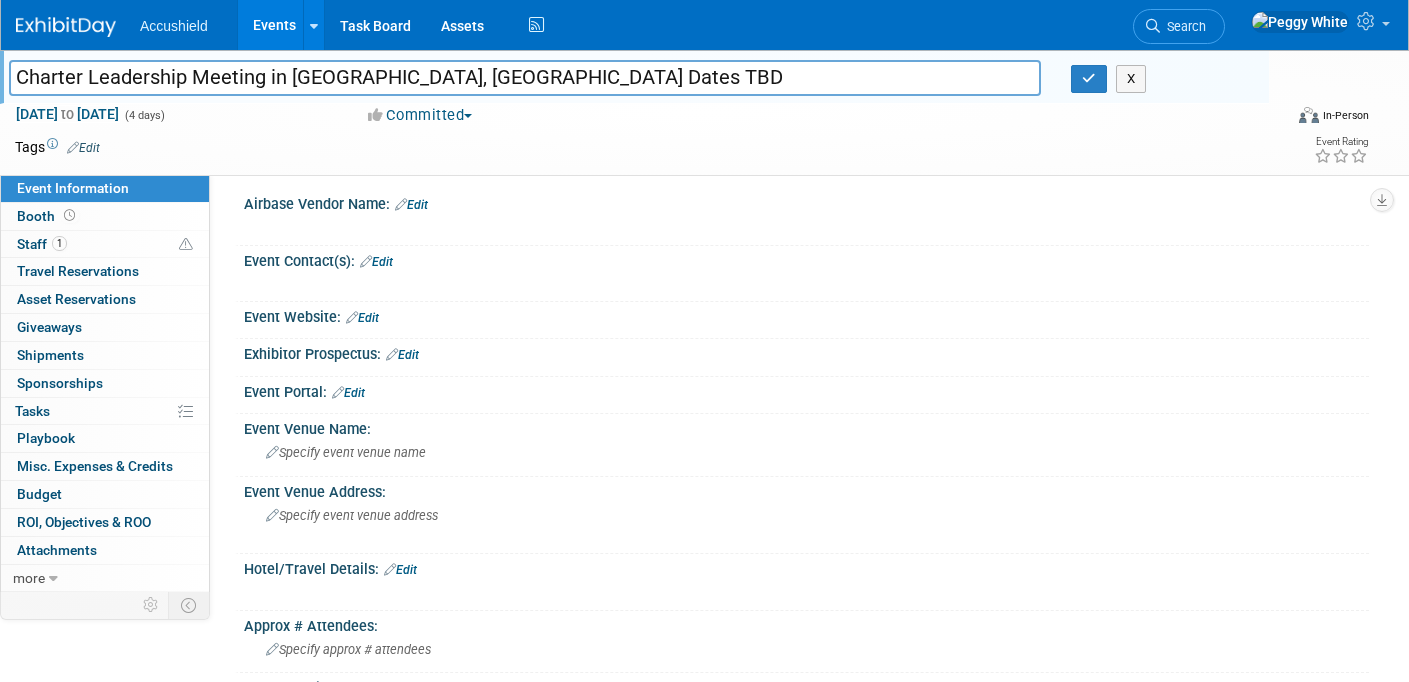 click on "Charter Leadership Meeting in Nashville, TN Dates TBD" at bounding box center (525, 77) 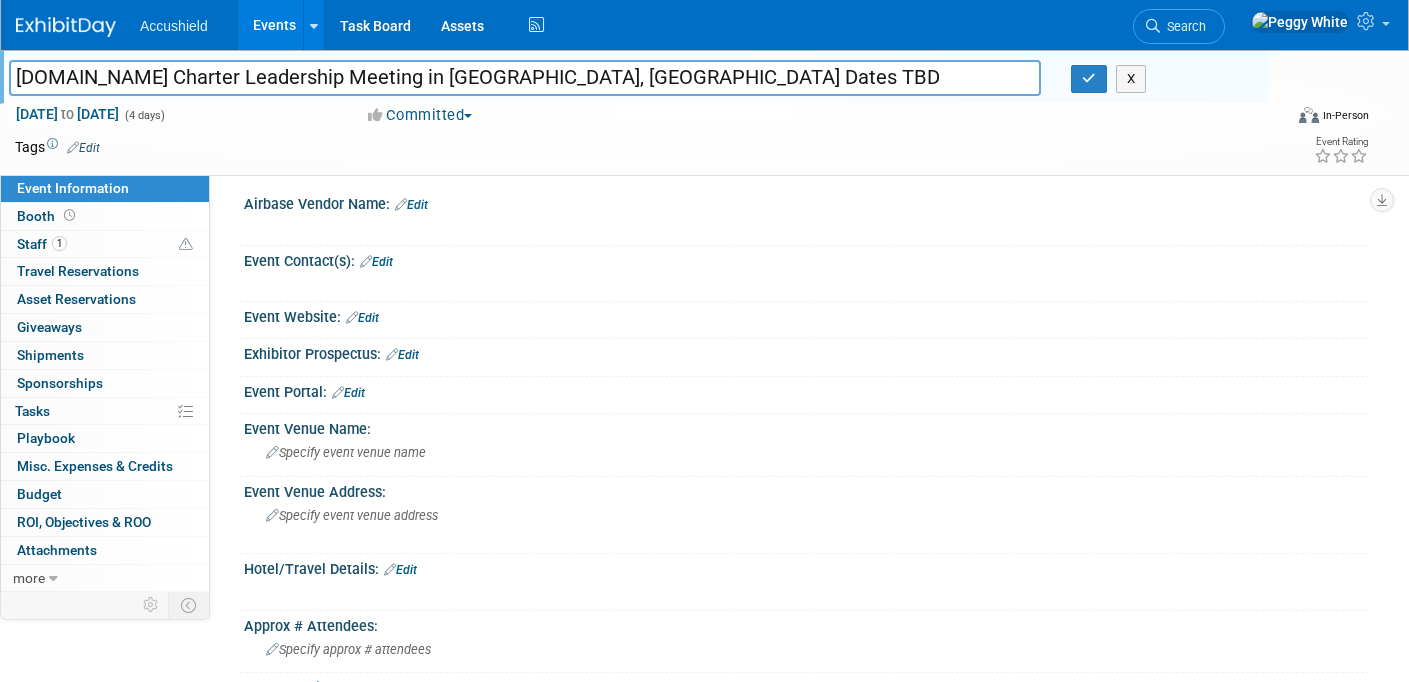drag, startPoint x: 548, startPoint y: 76, endPoint x: 723, endPoint y: 59, distance: 175.82378 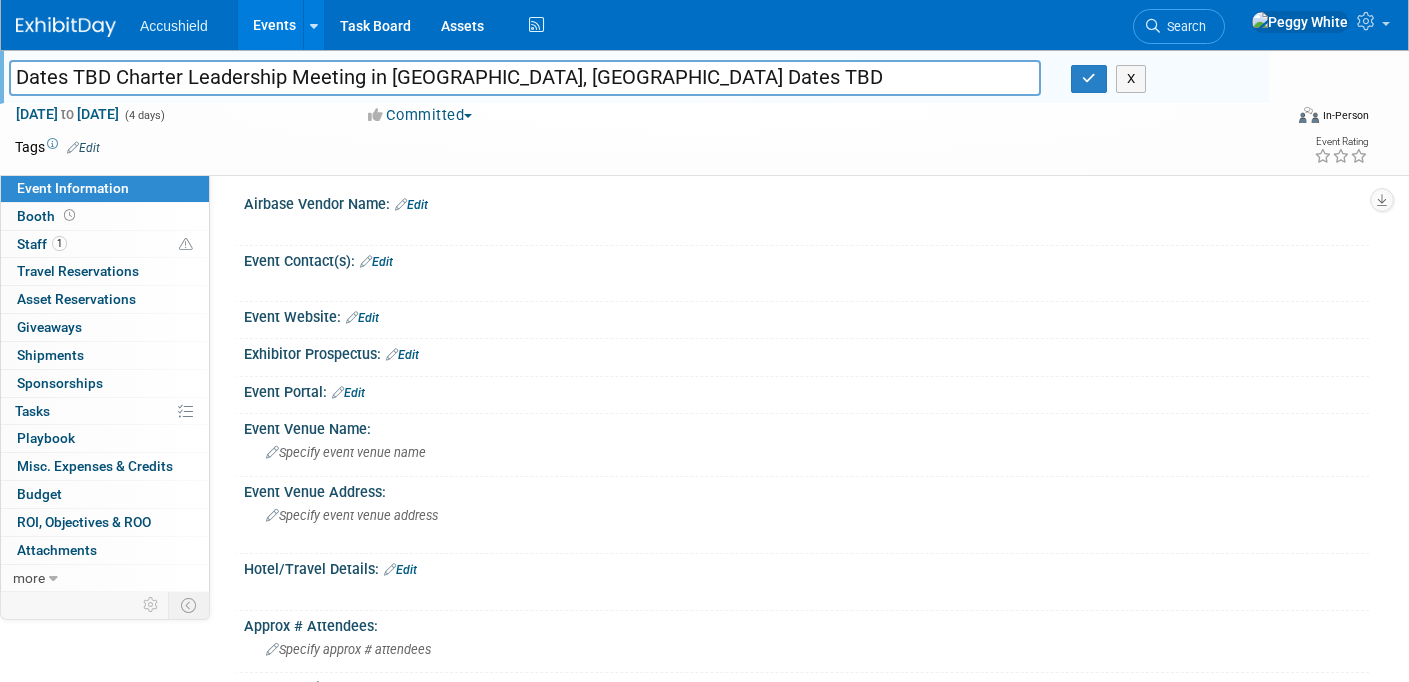 drag, startPoint x: 509, startPoint y: 77, endPoint x: 672, endPoint y: 64, distance: 163.51758 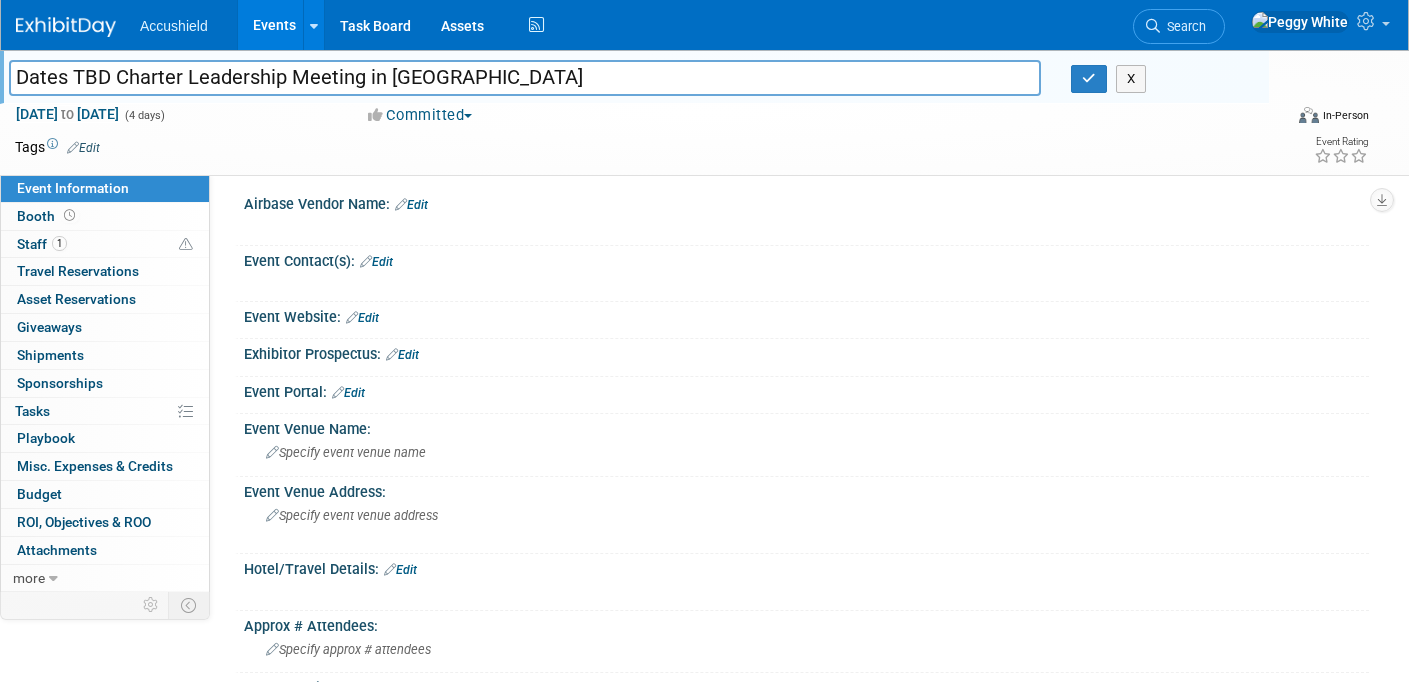 type on "Dates TBD Charter Leadership Meeting in Nashville" 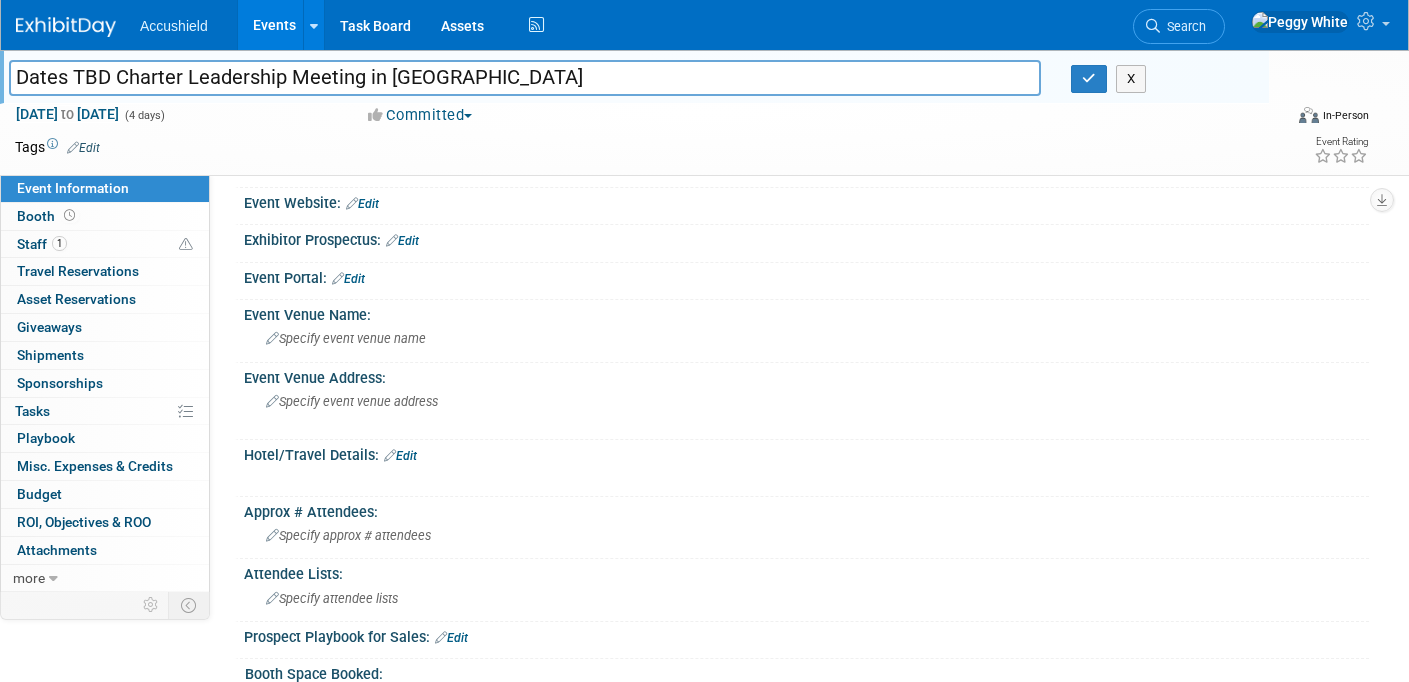 scroll, scrollTop: 0, scrollLeft: 0, axis: both 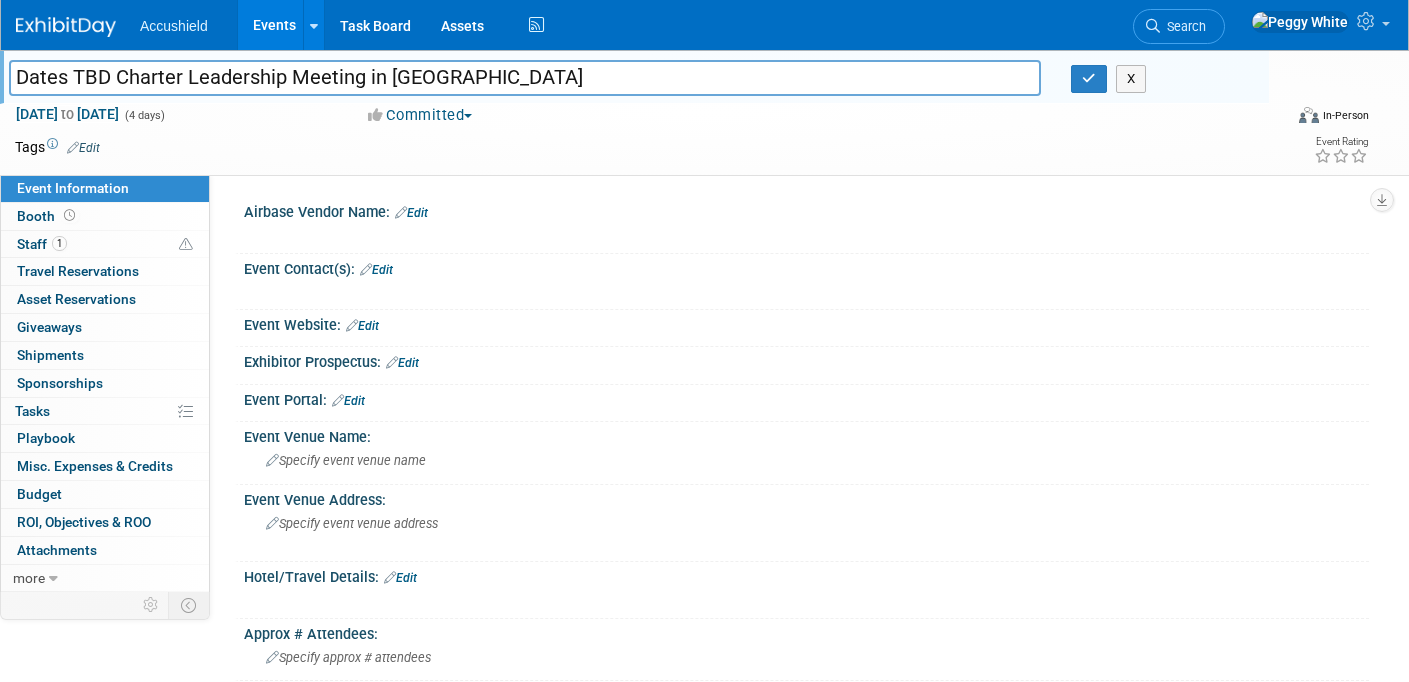 click at bounding box center [66, 27] 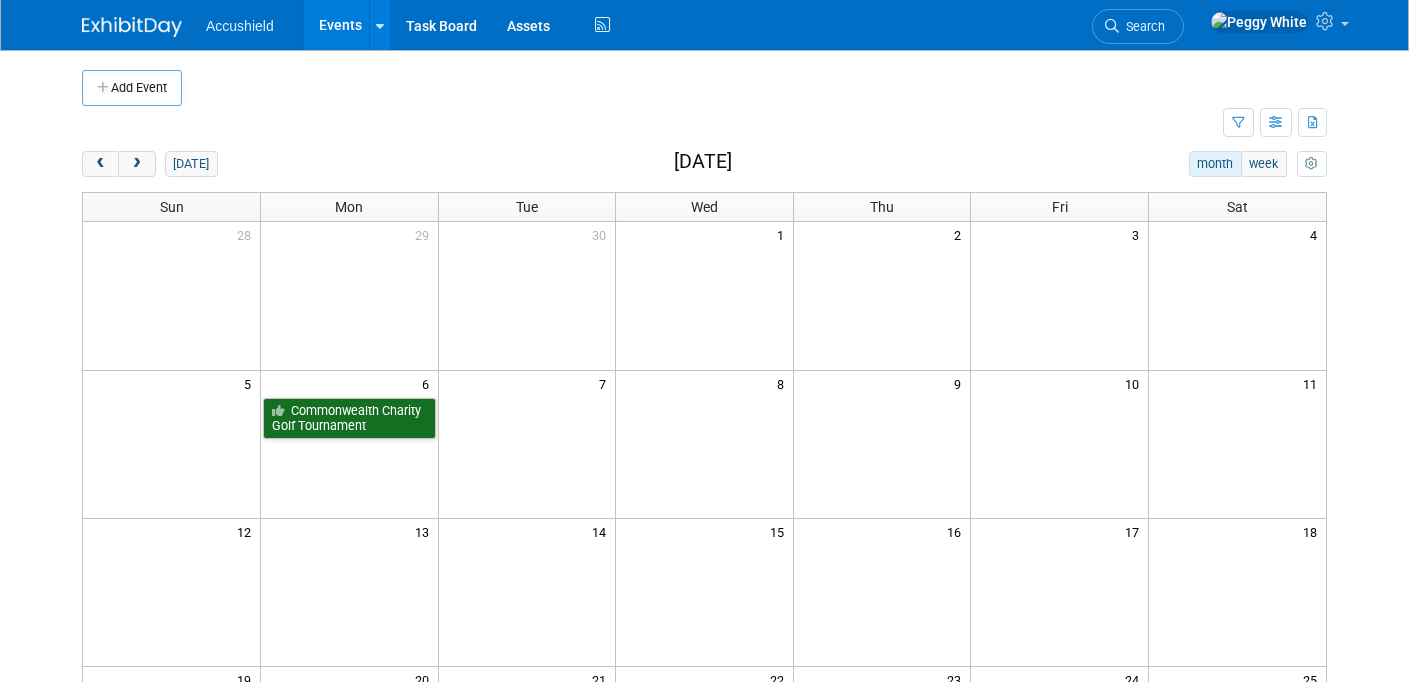 scroll, scrollTop: 0, scrollLeft: 0, axis: both 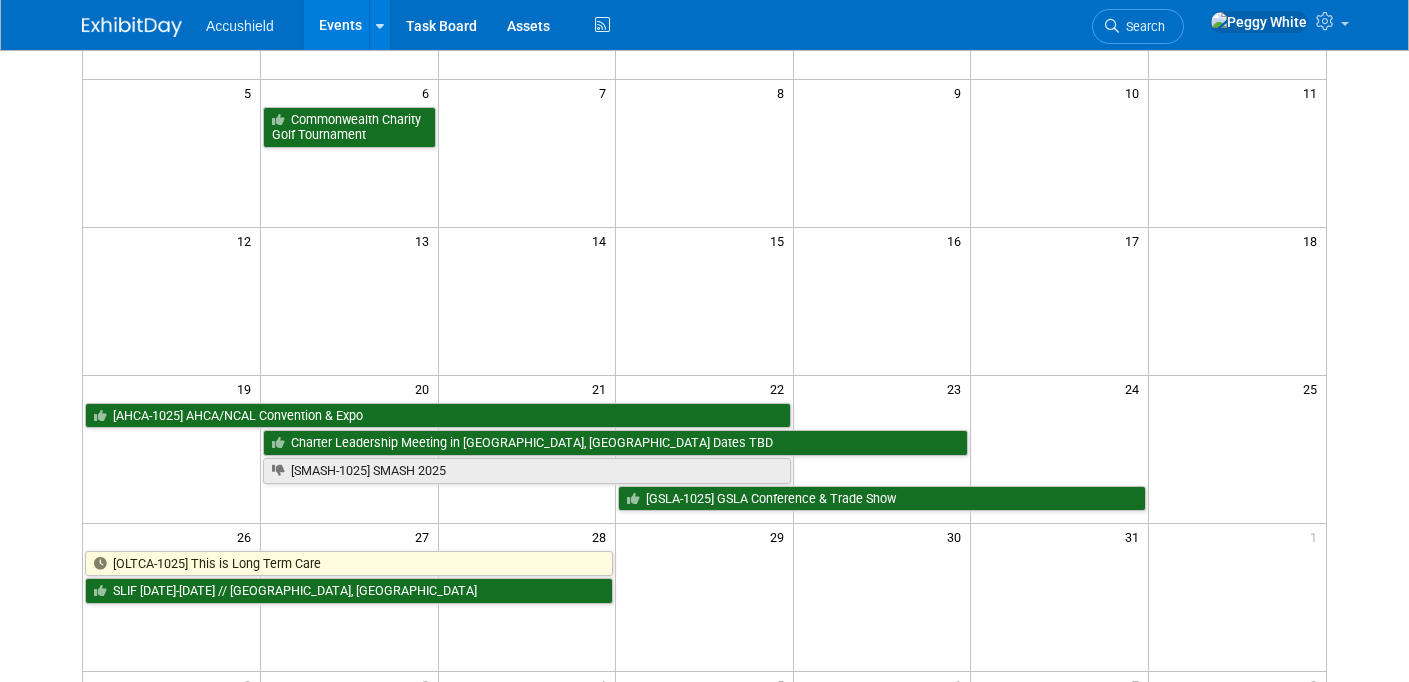 click on "22" at bounding box center (705, 387) 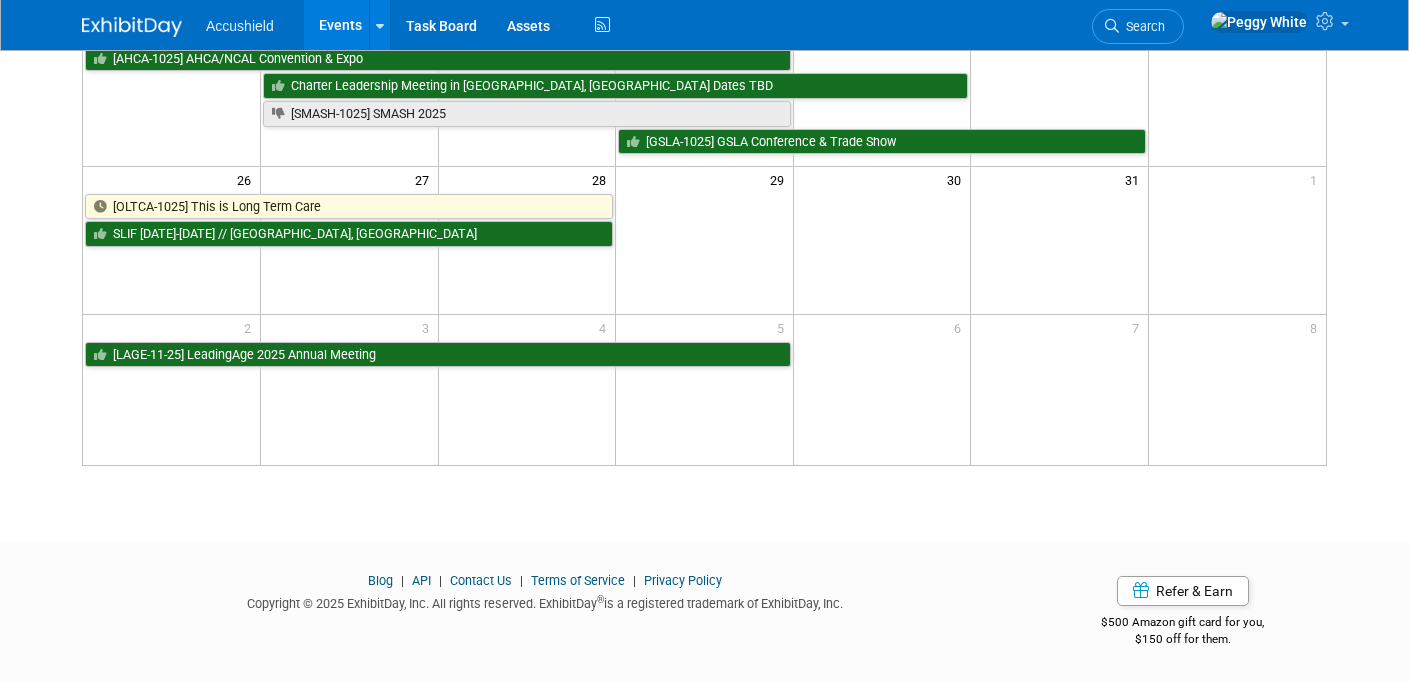 scroll, scrollTop: 647, scrollLeft: 0, axis: vertical 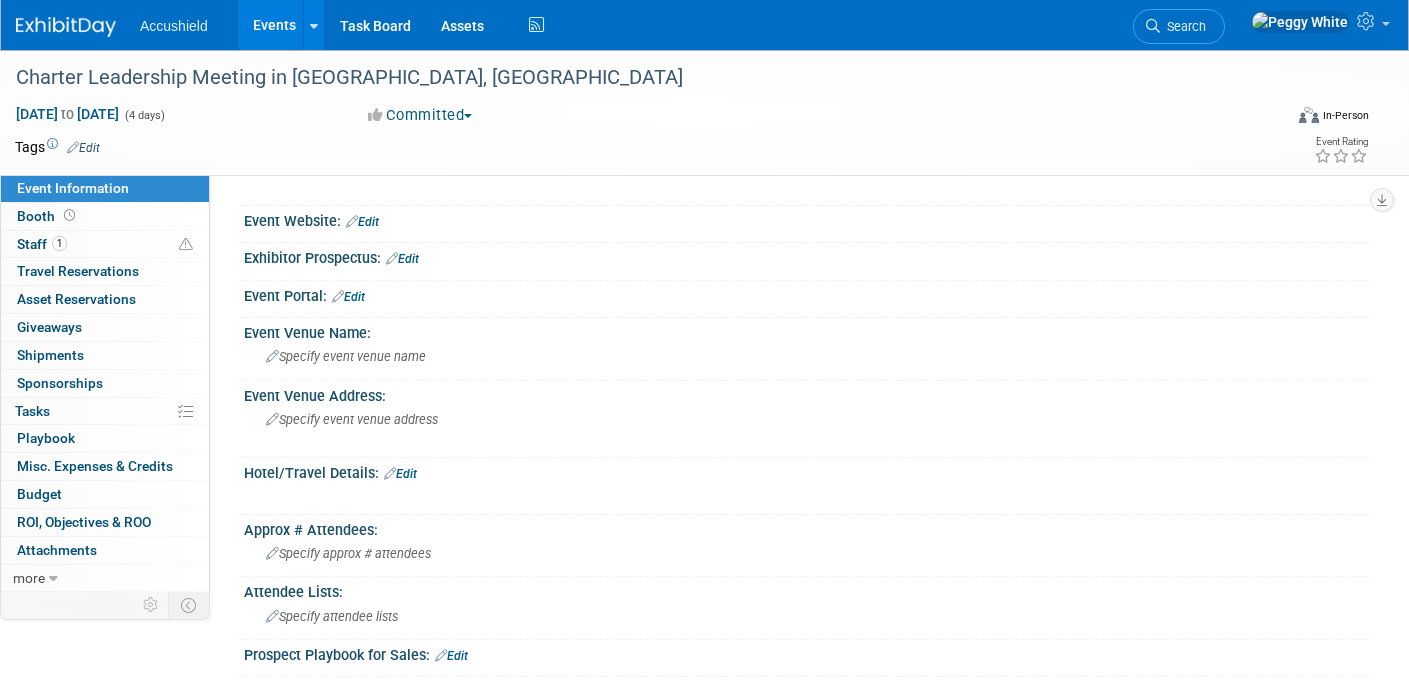 click at bounding box center (78, 17) 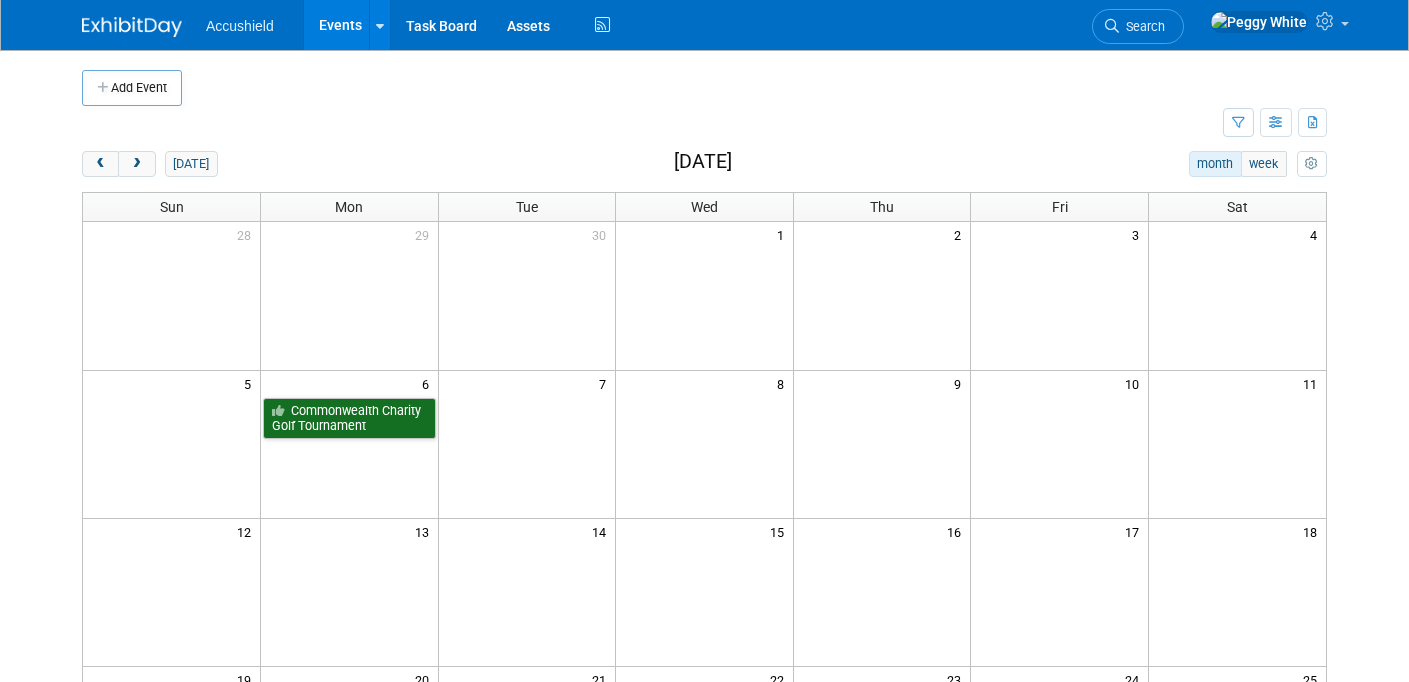 scroll, scrollTop: 0, scrollLeft: 0, axis: both 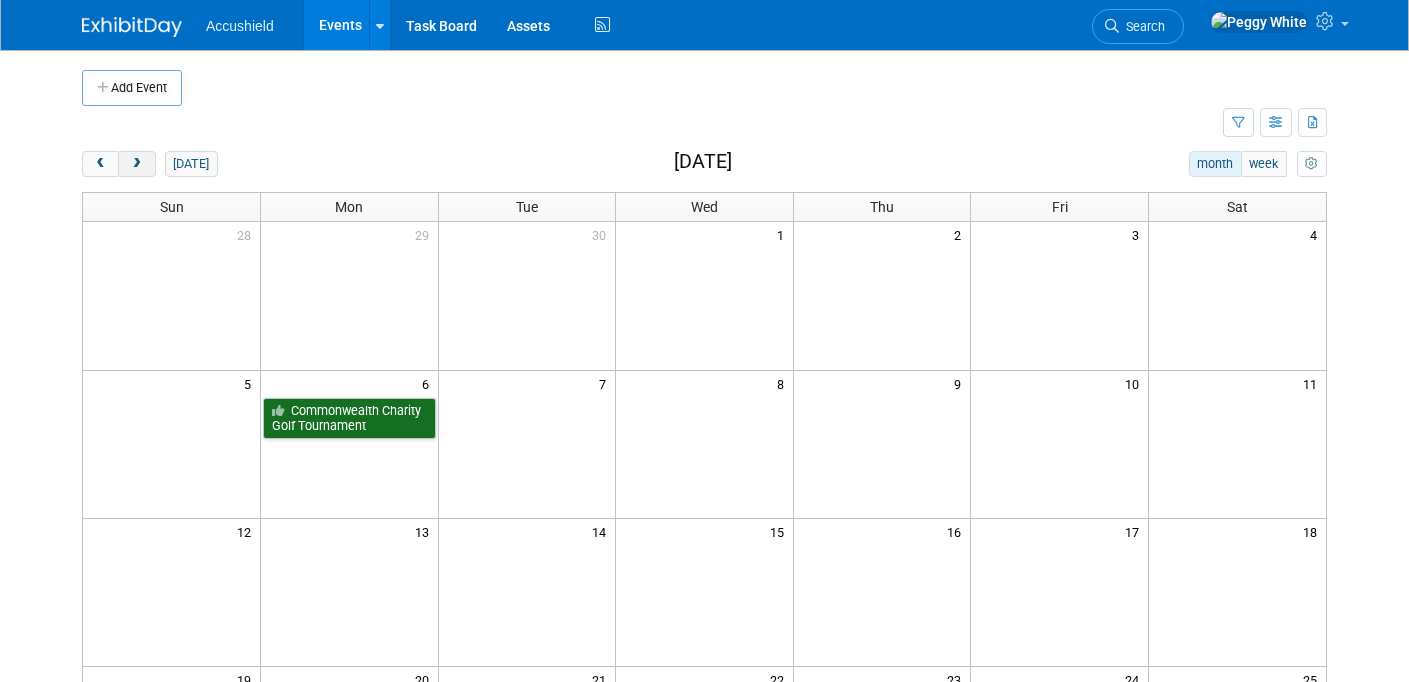 click at bounding box center [136, 164] 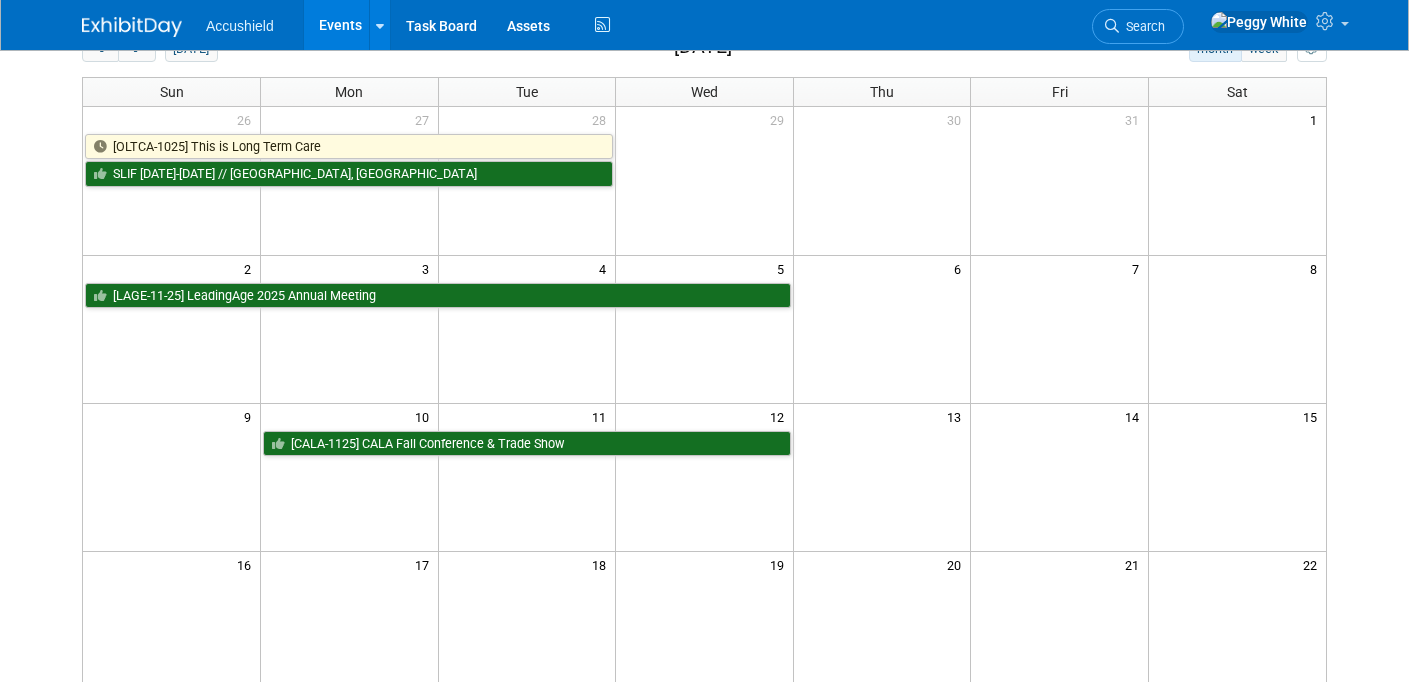 scroll, scrollTop: 146, scrollLeft: 0, axis: vertical 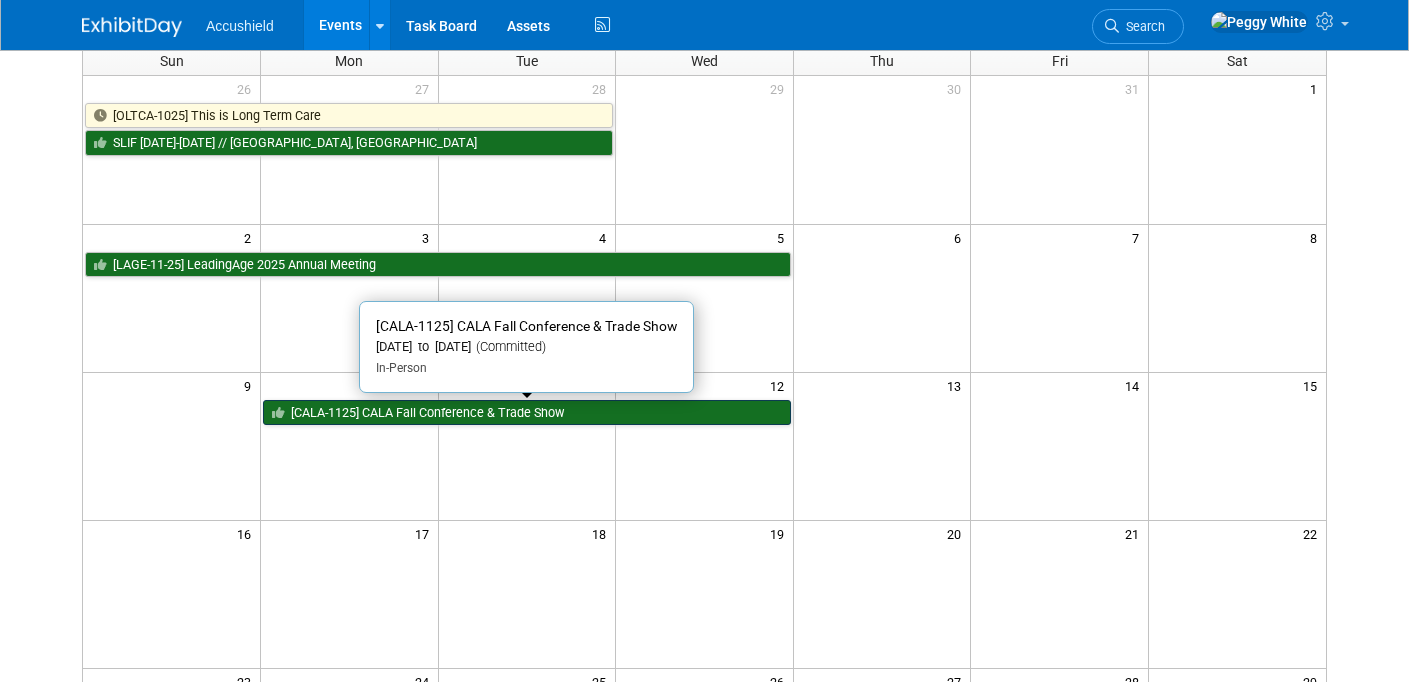 click on "[CALA-1125] CALA Fall Conference & Trade Show" at bounding box center [527, 413] 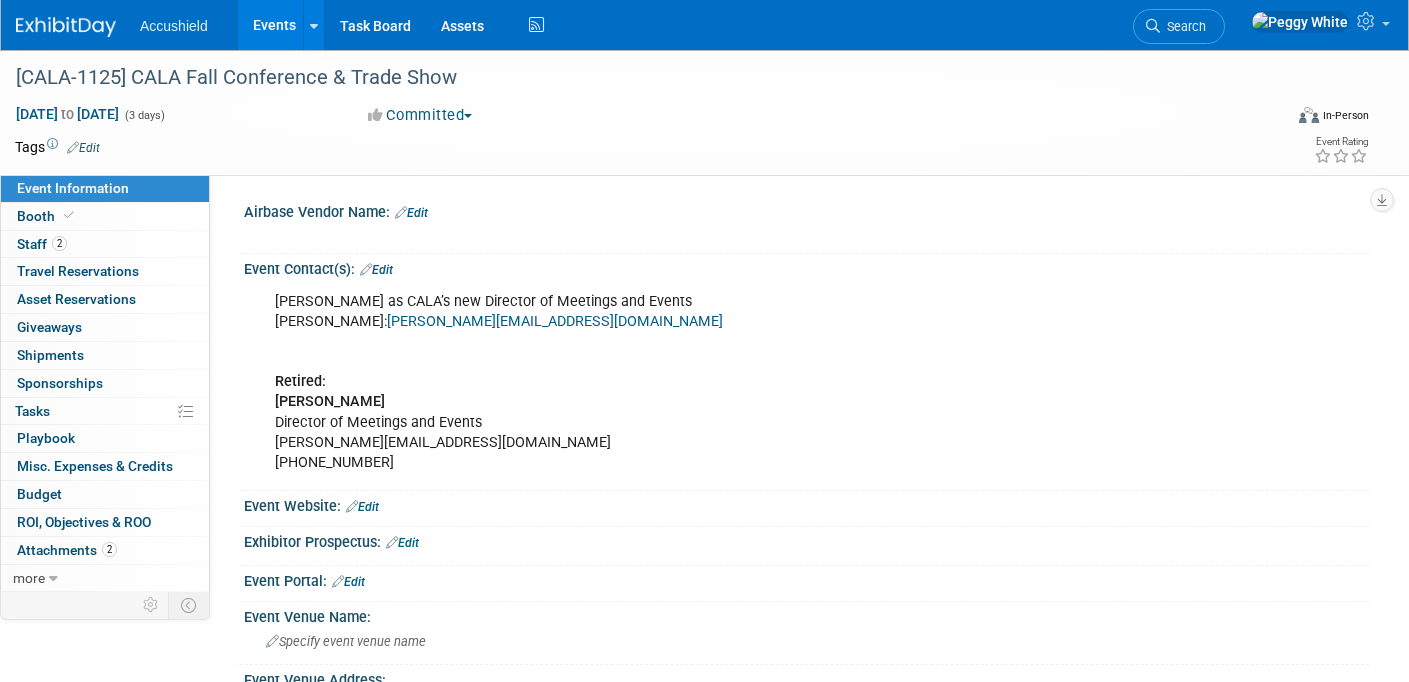 select on "Yes" 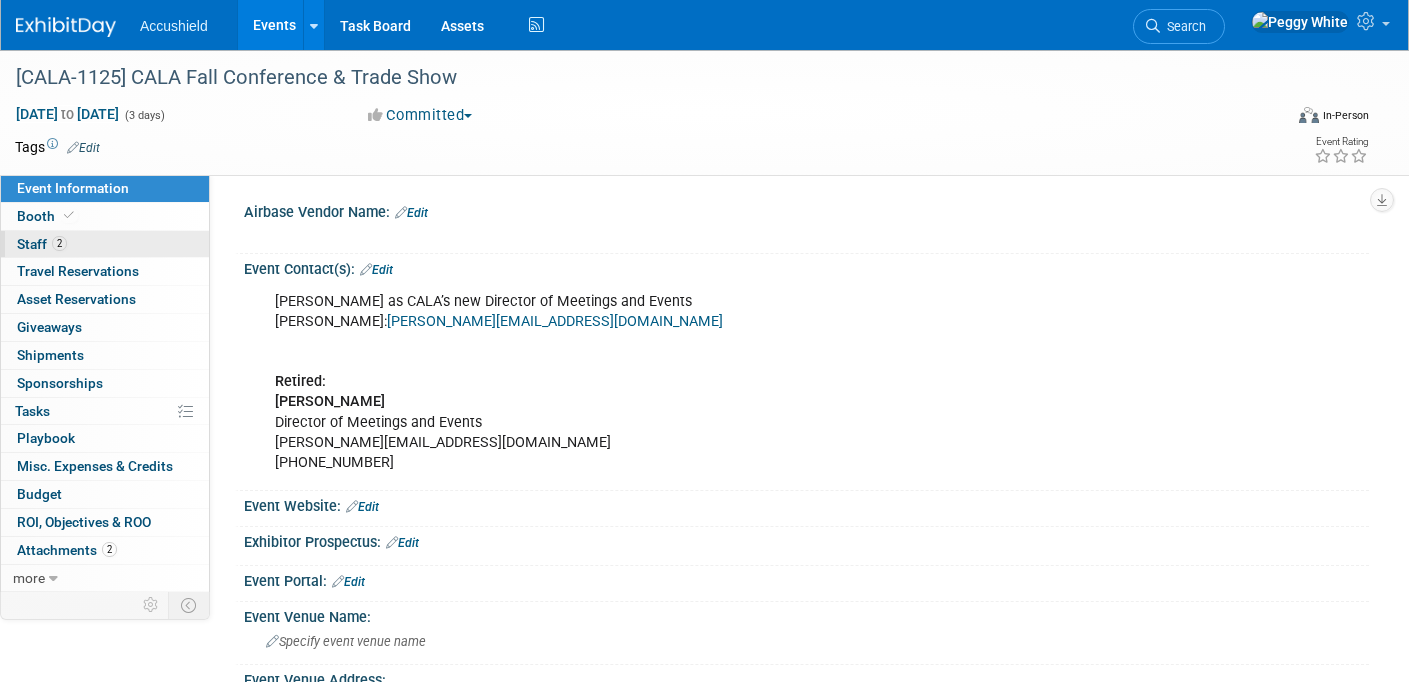 click on "Staff 2" at bounding box center [42, 244] 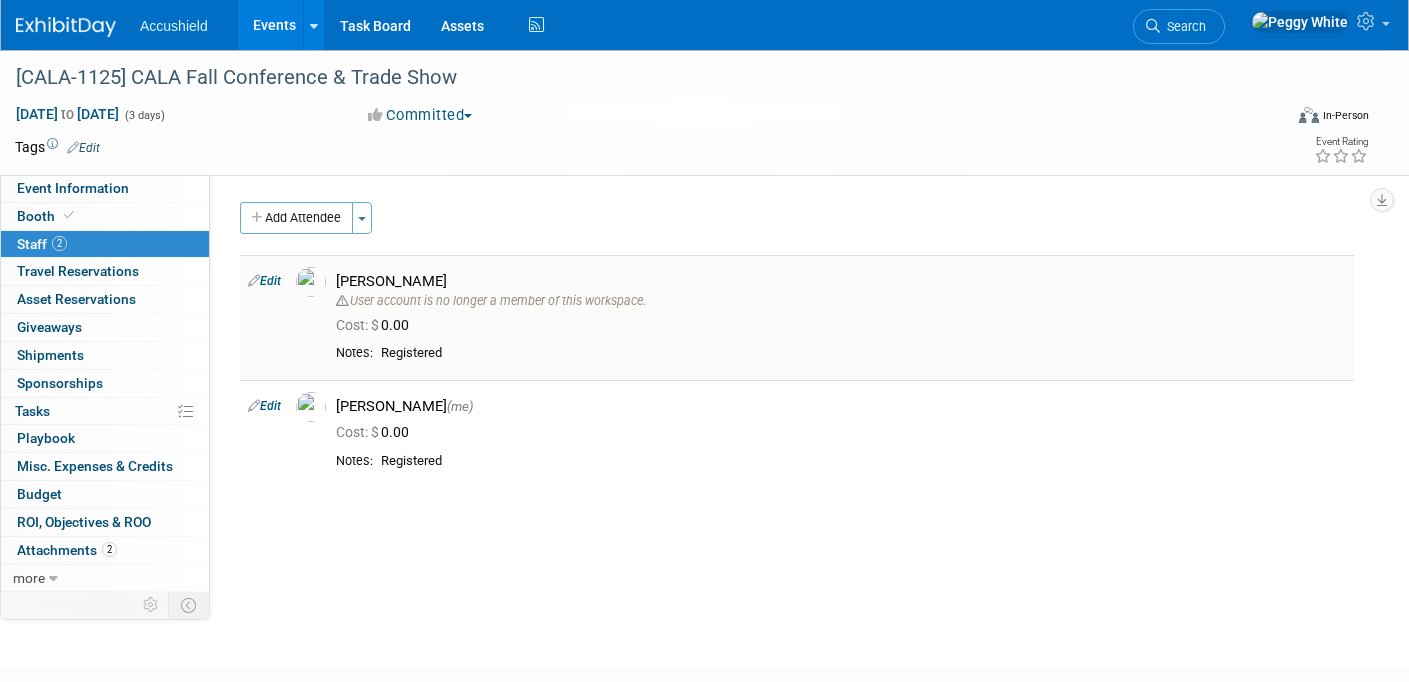 click on "Ben Fairless" at bounding box center [841, 281] 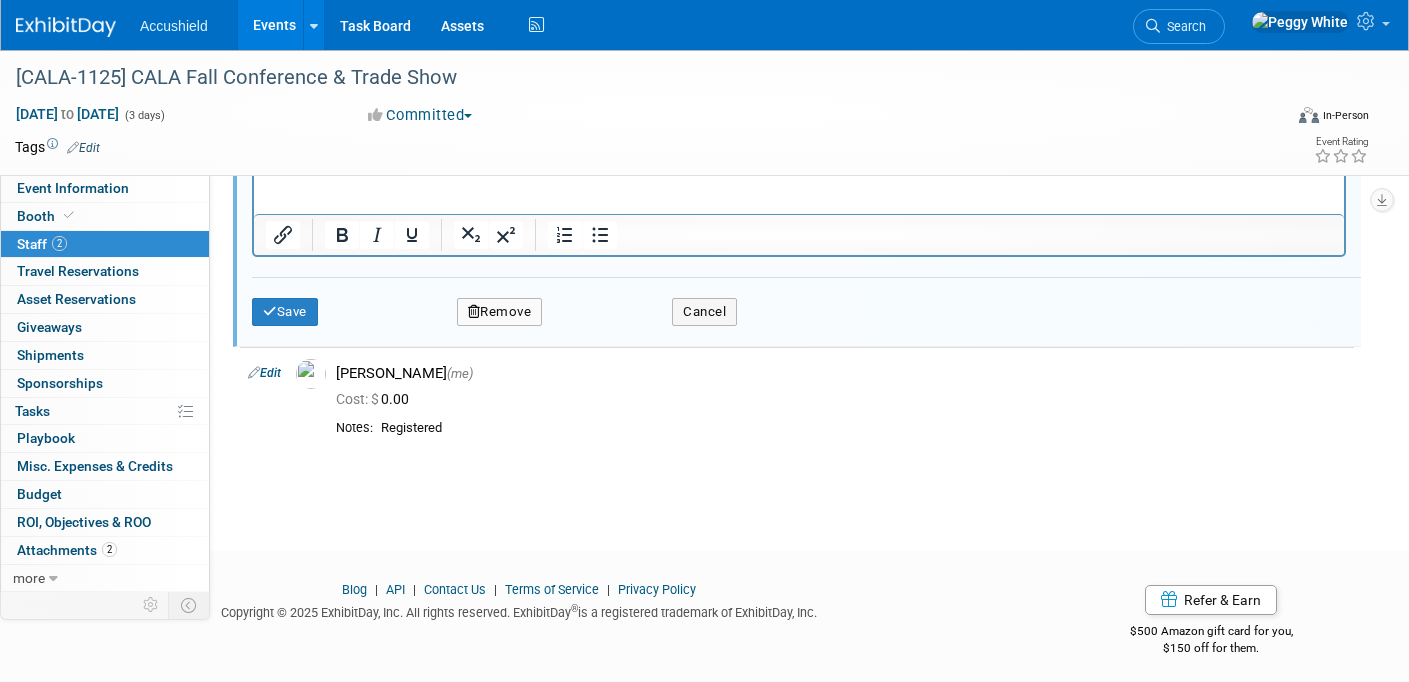 scroll, scrollTop: 693, scrollLeft: 0, axis: vertical 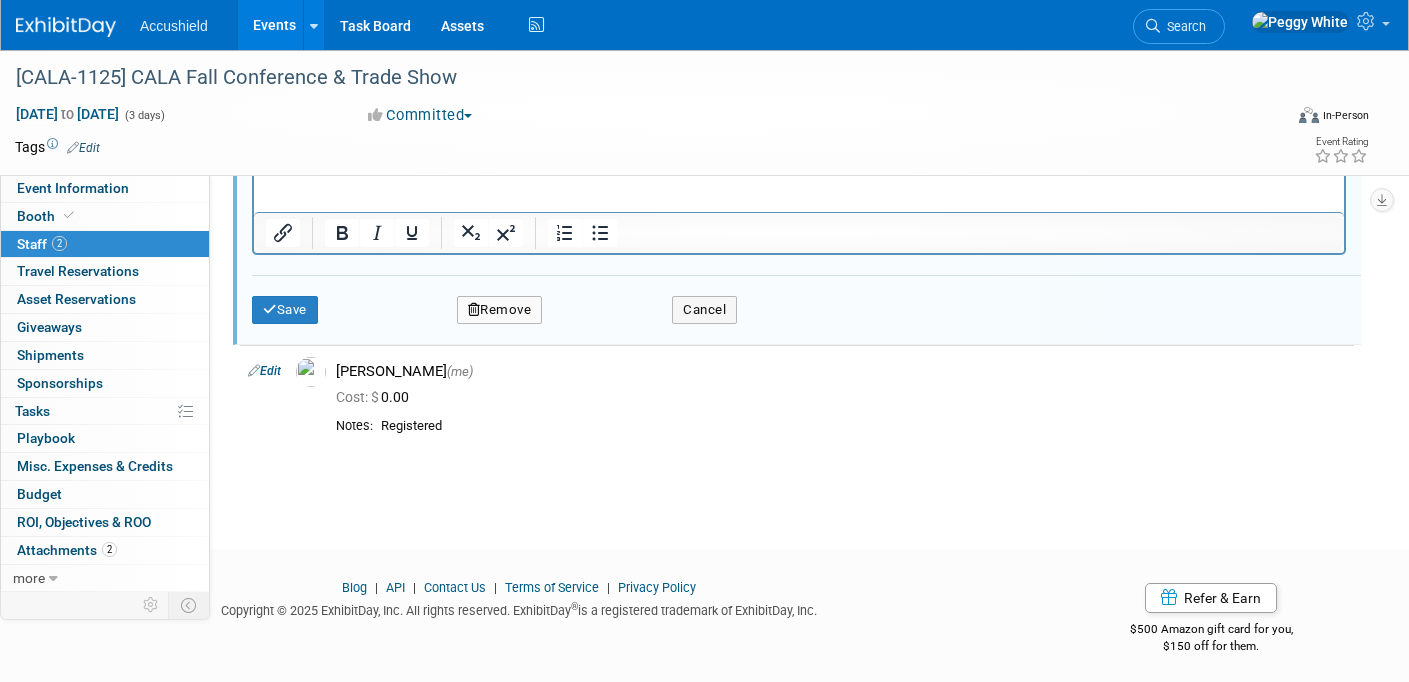 click on "Remove" at bounding box center (500, 310) 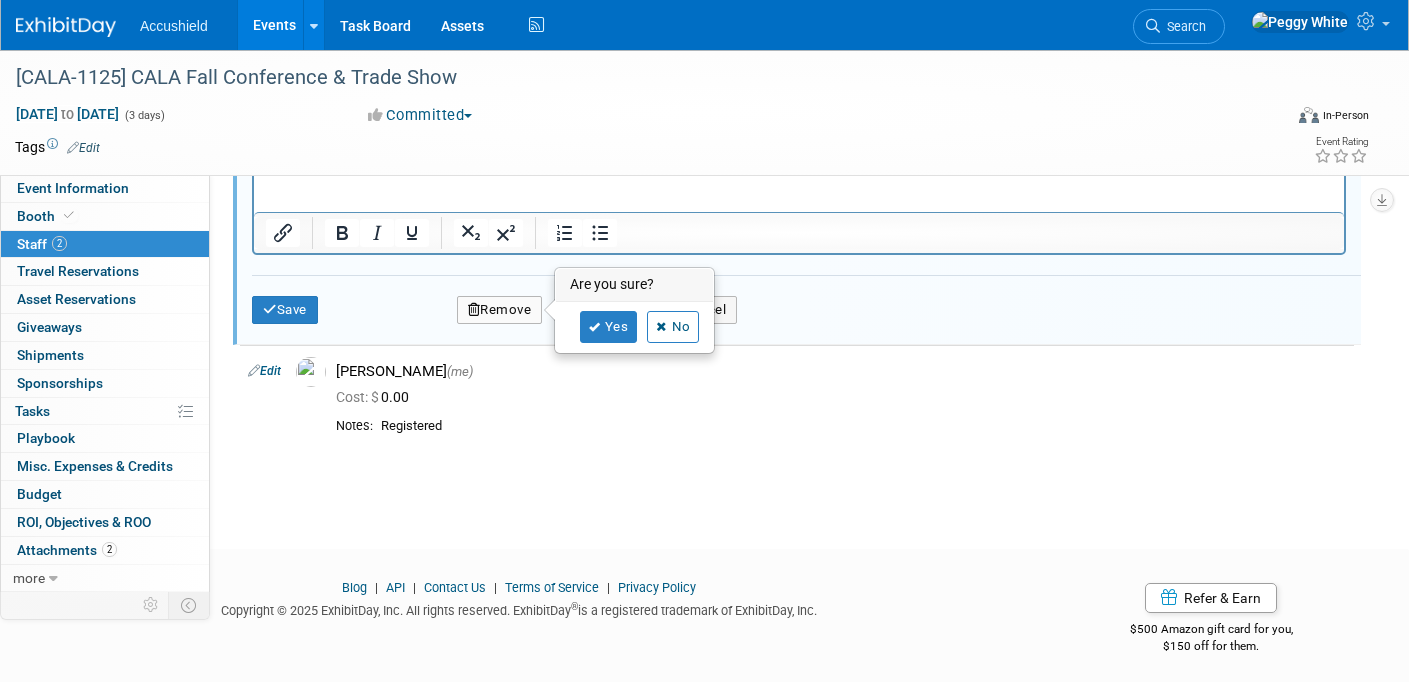 click on "Yes   No" at bounding box center (635, 327) 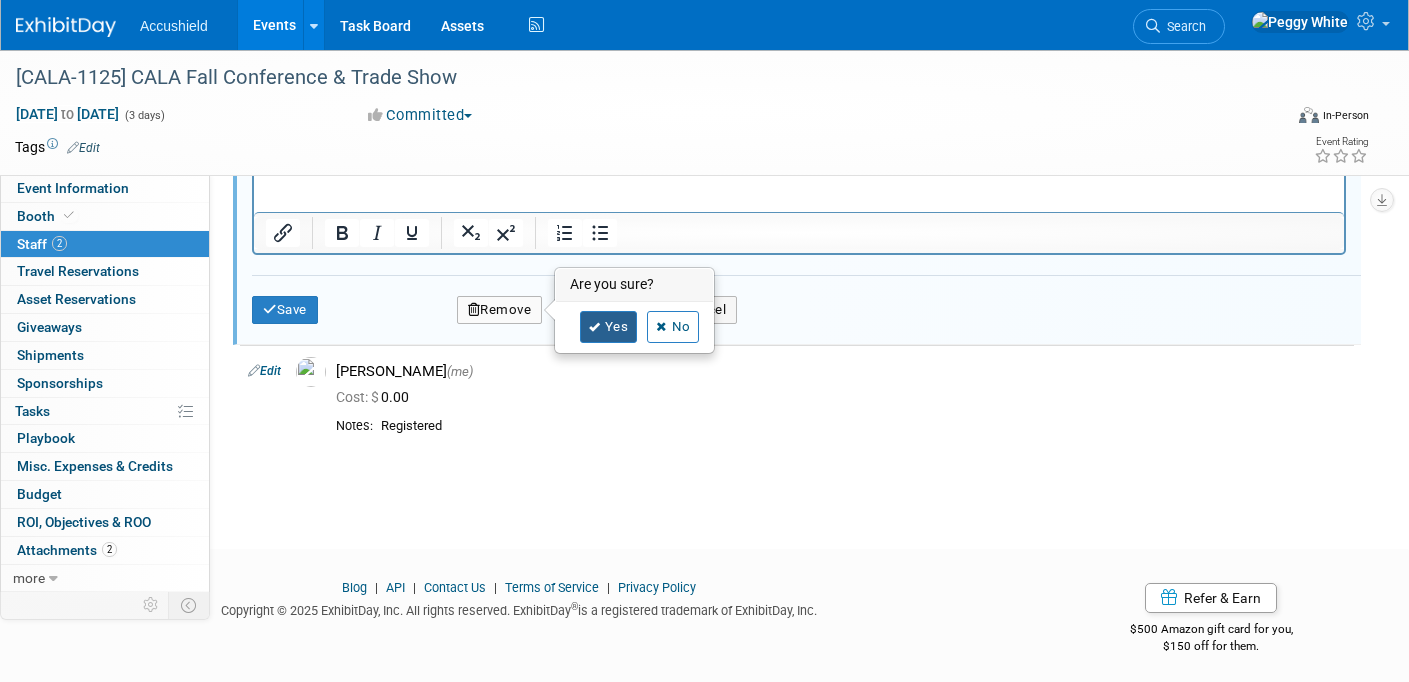 click on "Yes" at bounding box center [609, 327] 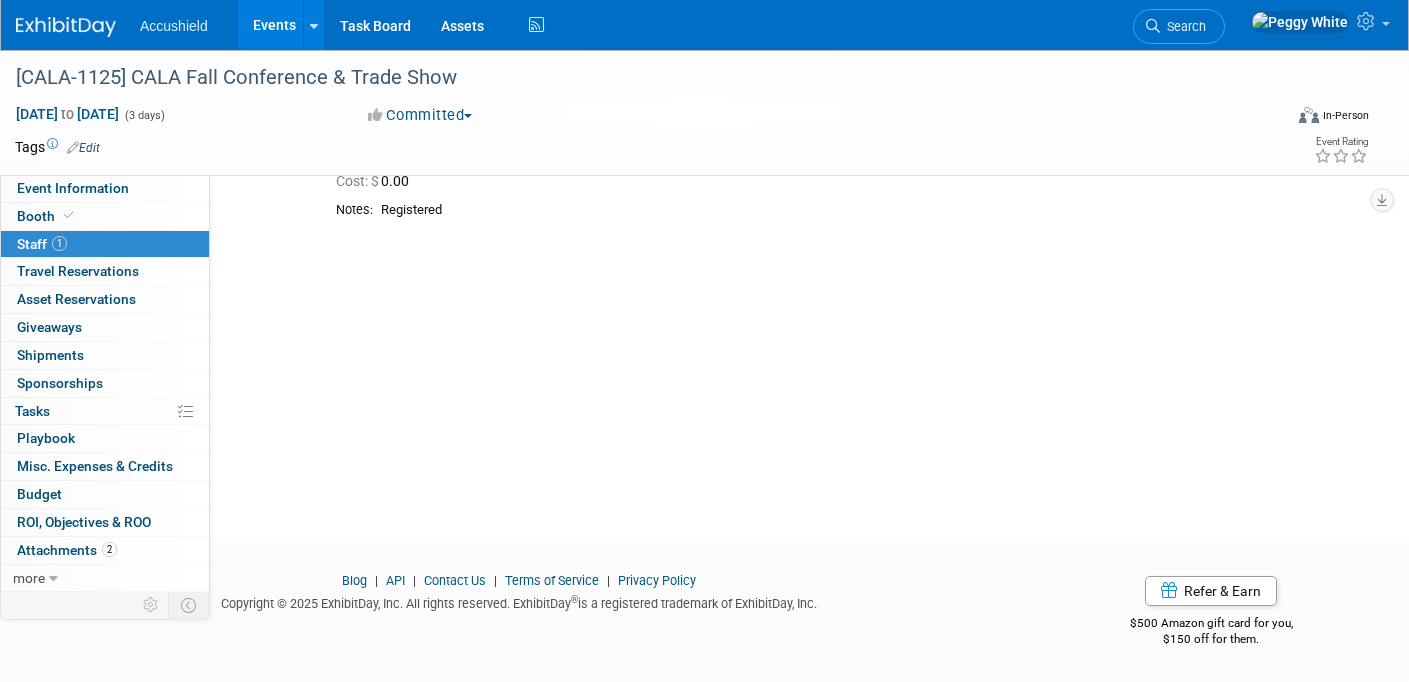 scroll, scrollTop: 0, scrollLeft: 0, axis: both 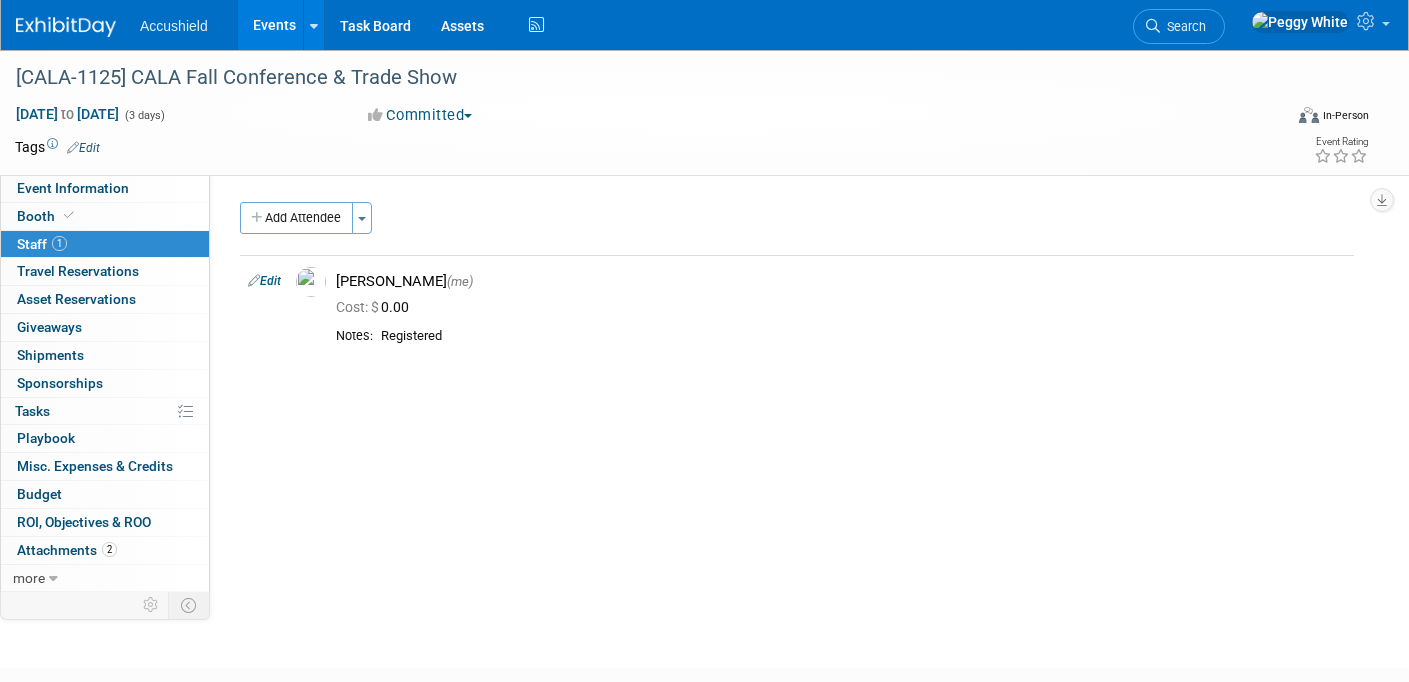click at bounding box center (66, 27) 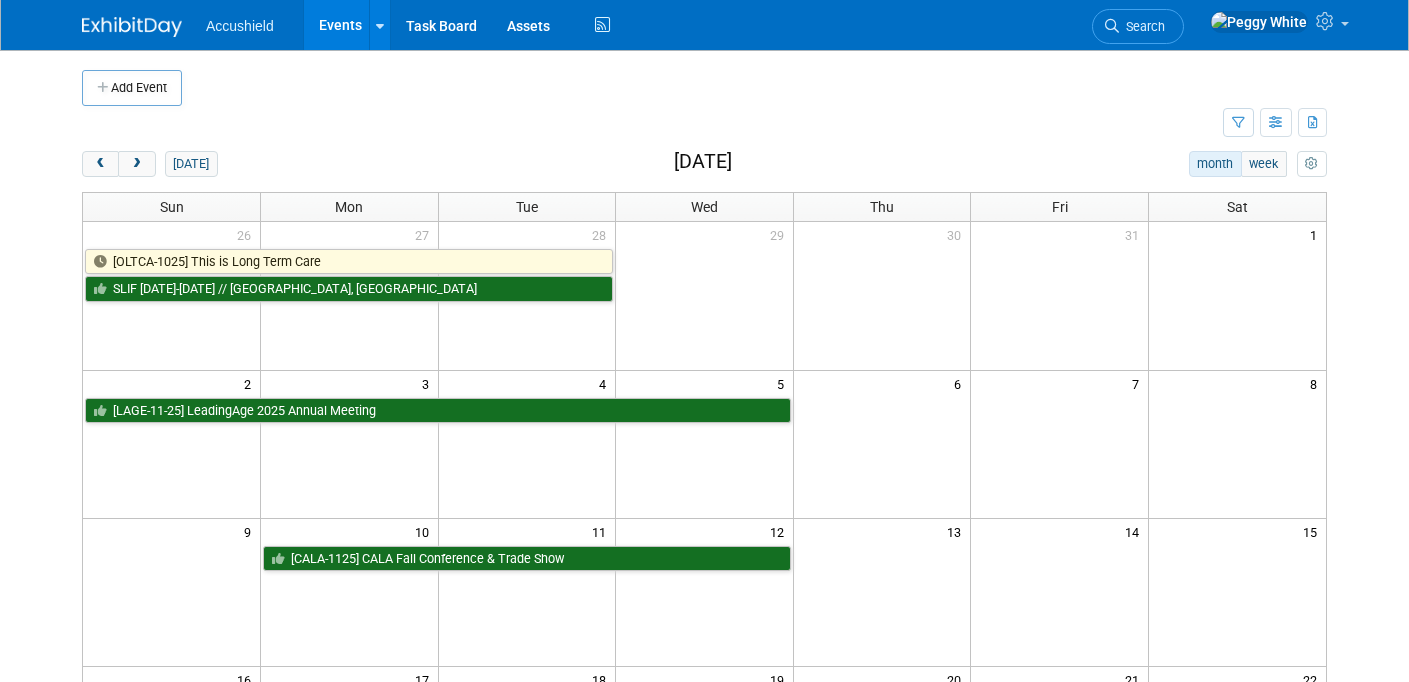 scroll, scrollTop: 0, scrollLeft: 0, axis: both 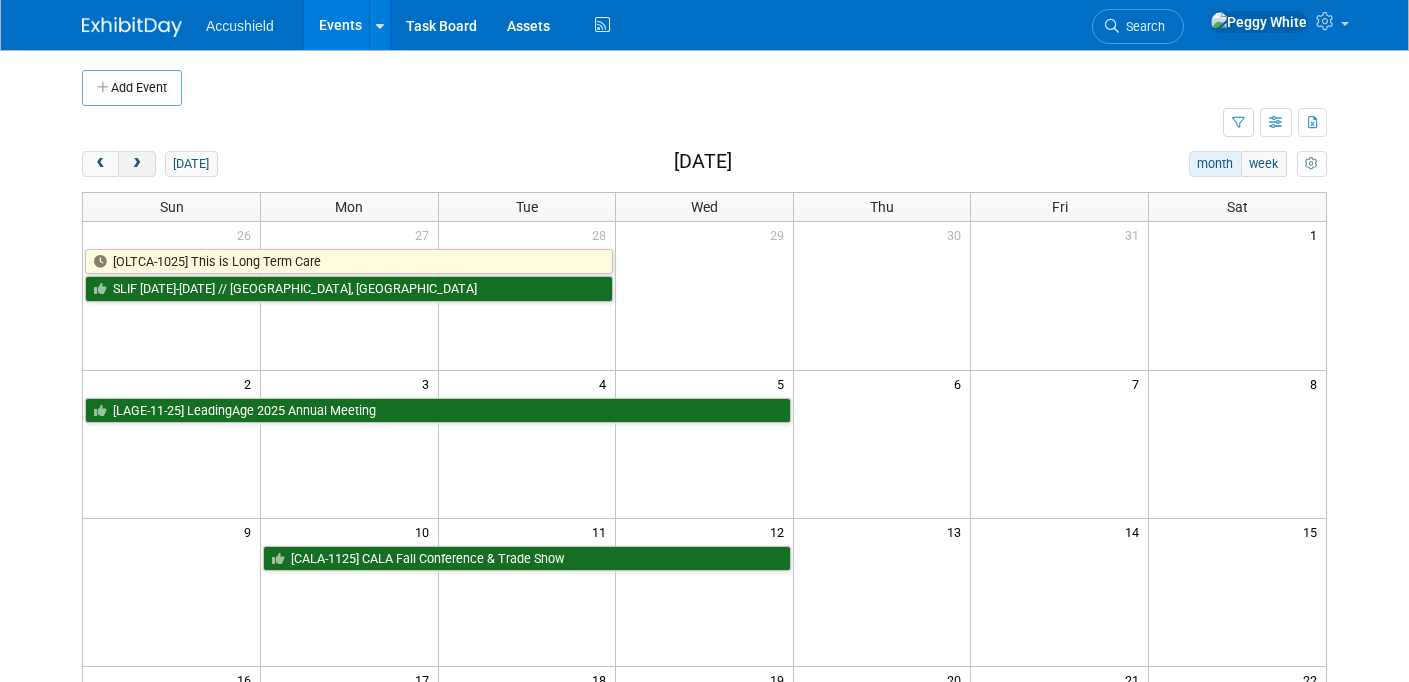 click at bounding box center (136, 164) 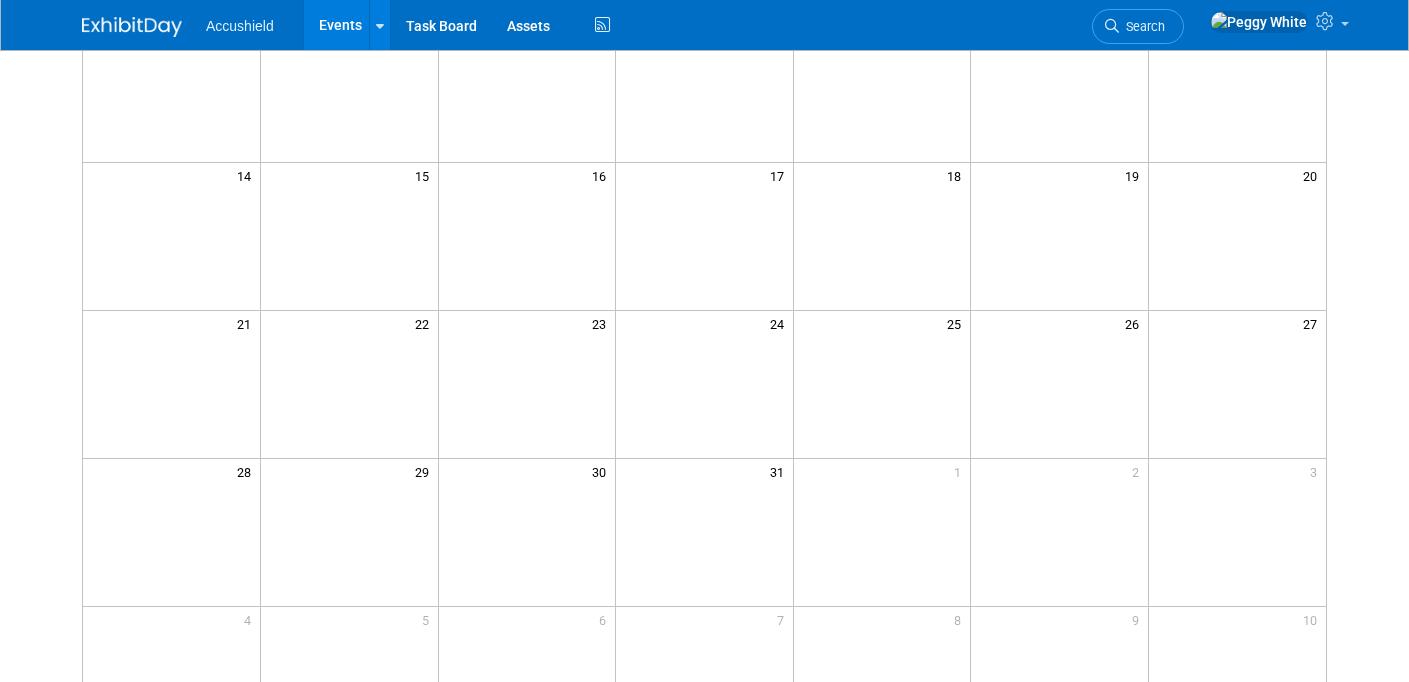 scroll, scrollTop: 0, scrollLeft: 0, axis: both 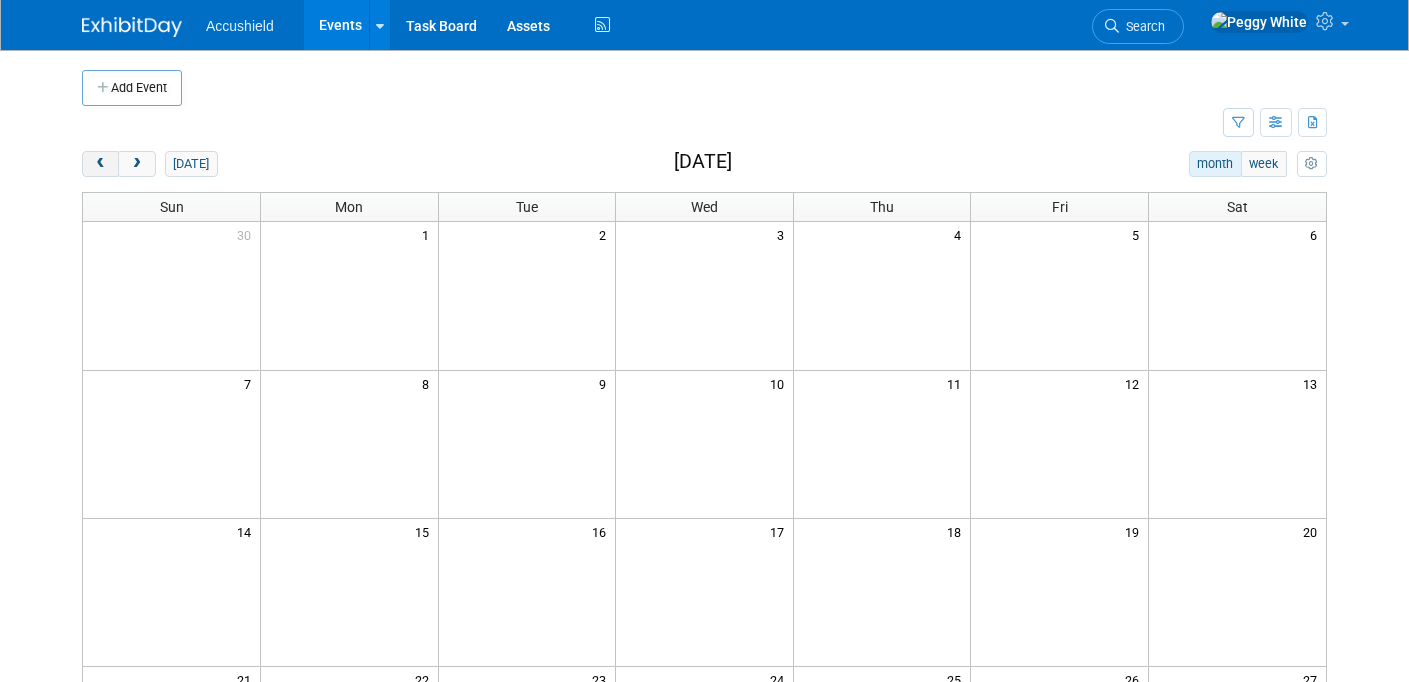 click at bounding box center (100, 164) 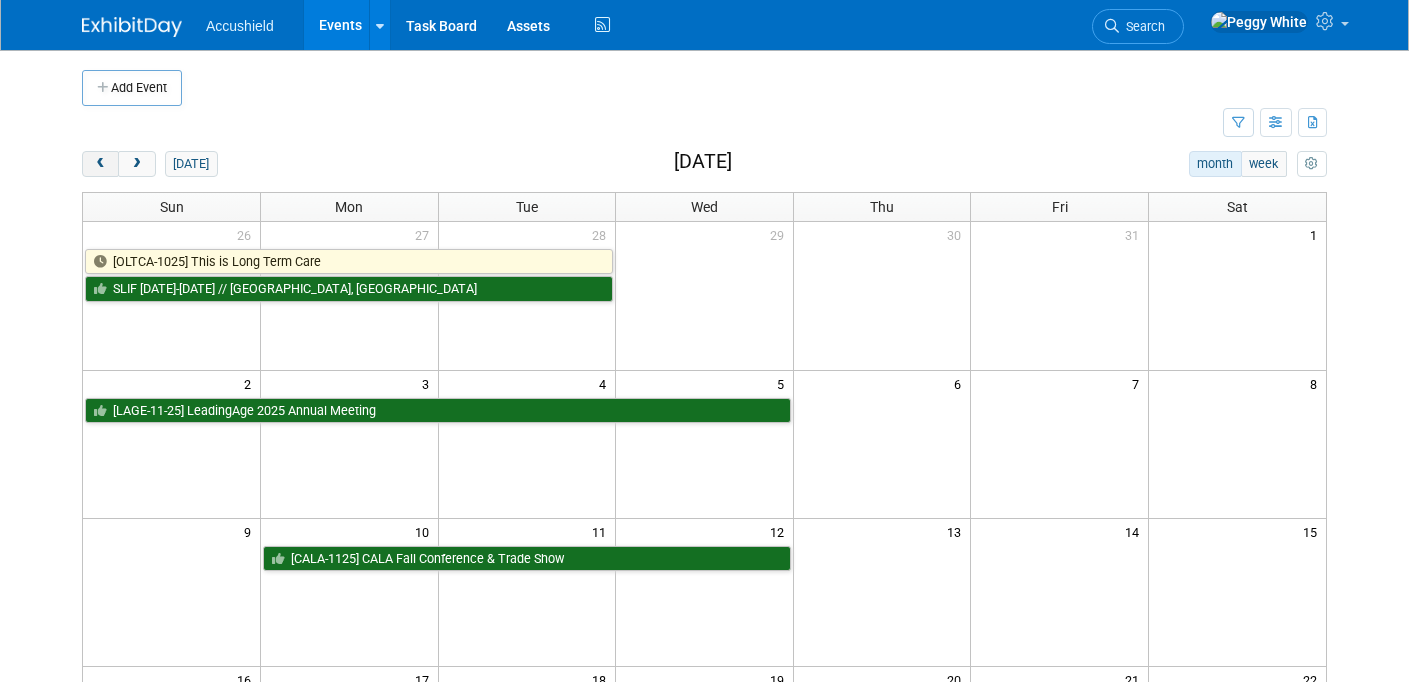 click at bounding box center (100, 164) 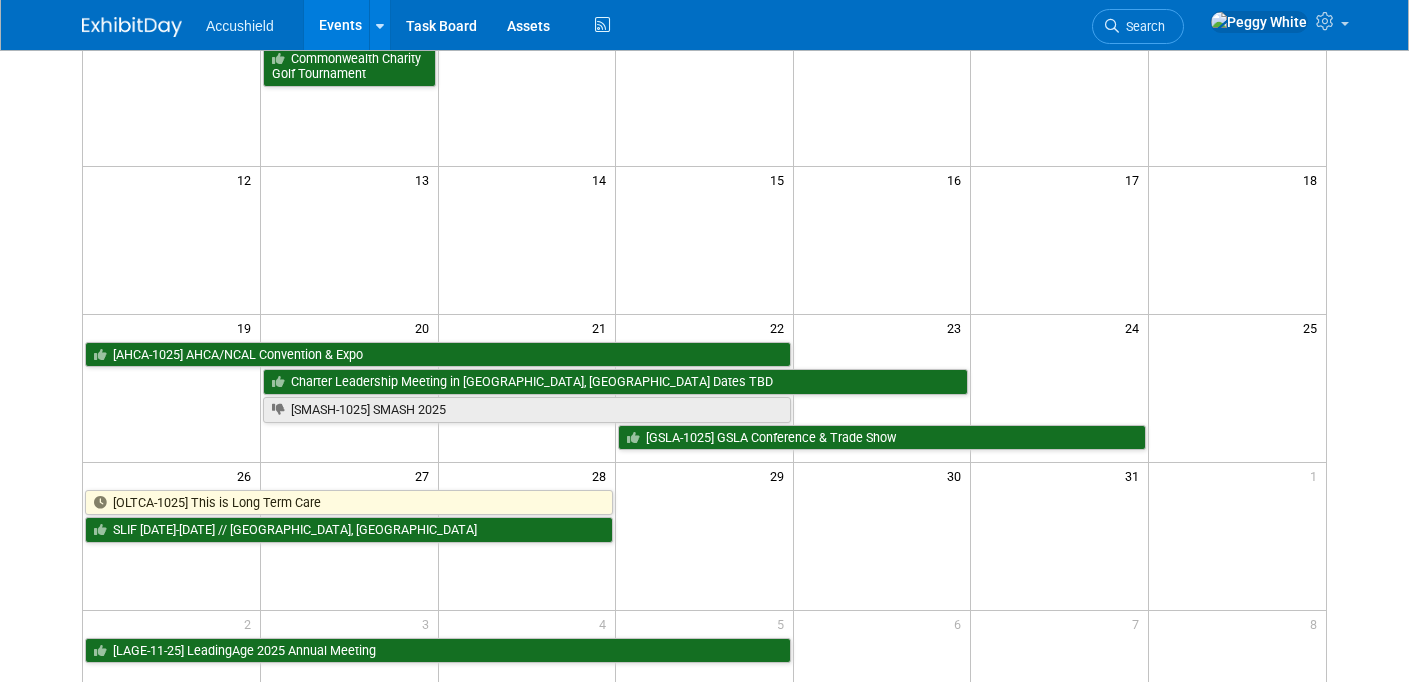 scroll, scrollTop: 0, scrollLeft: 0, axis: both 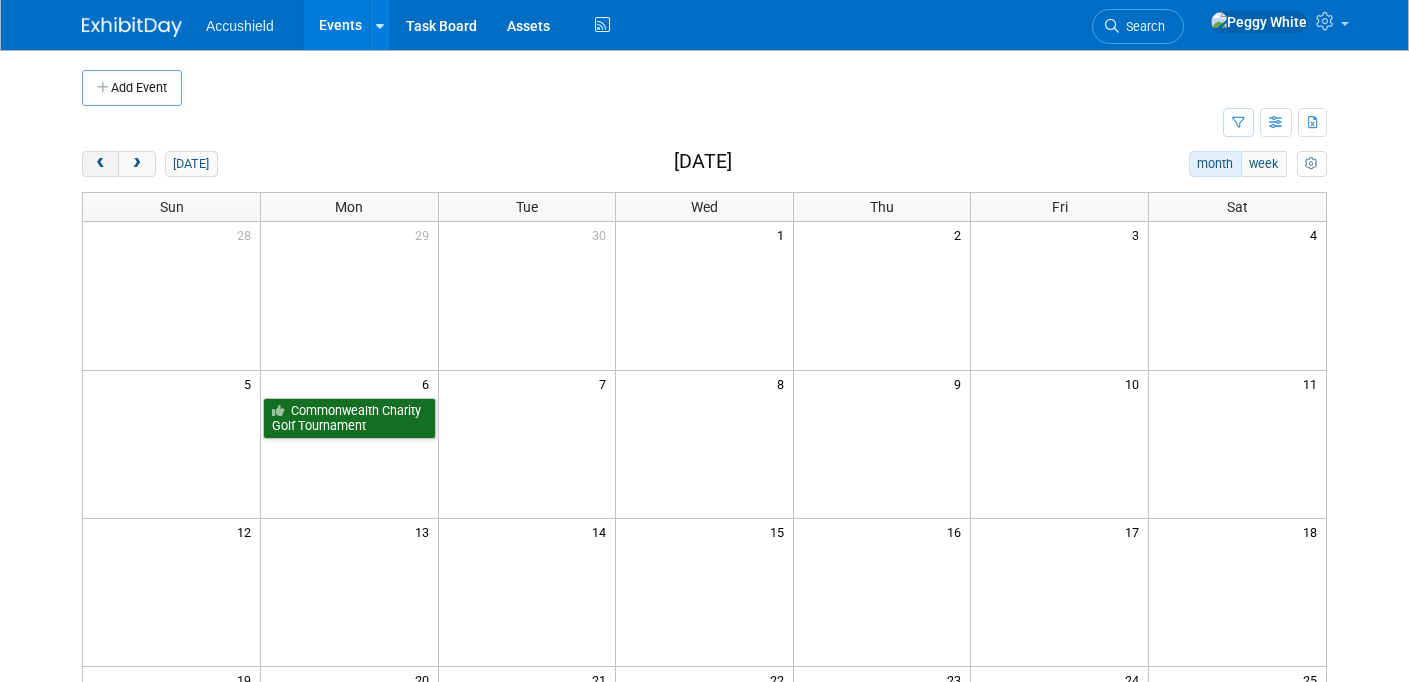 click at bounding box center (100, 164) 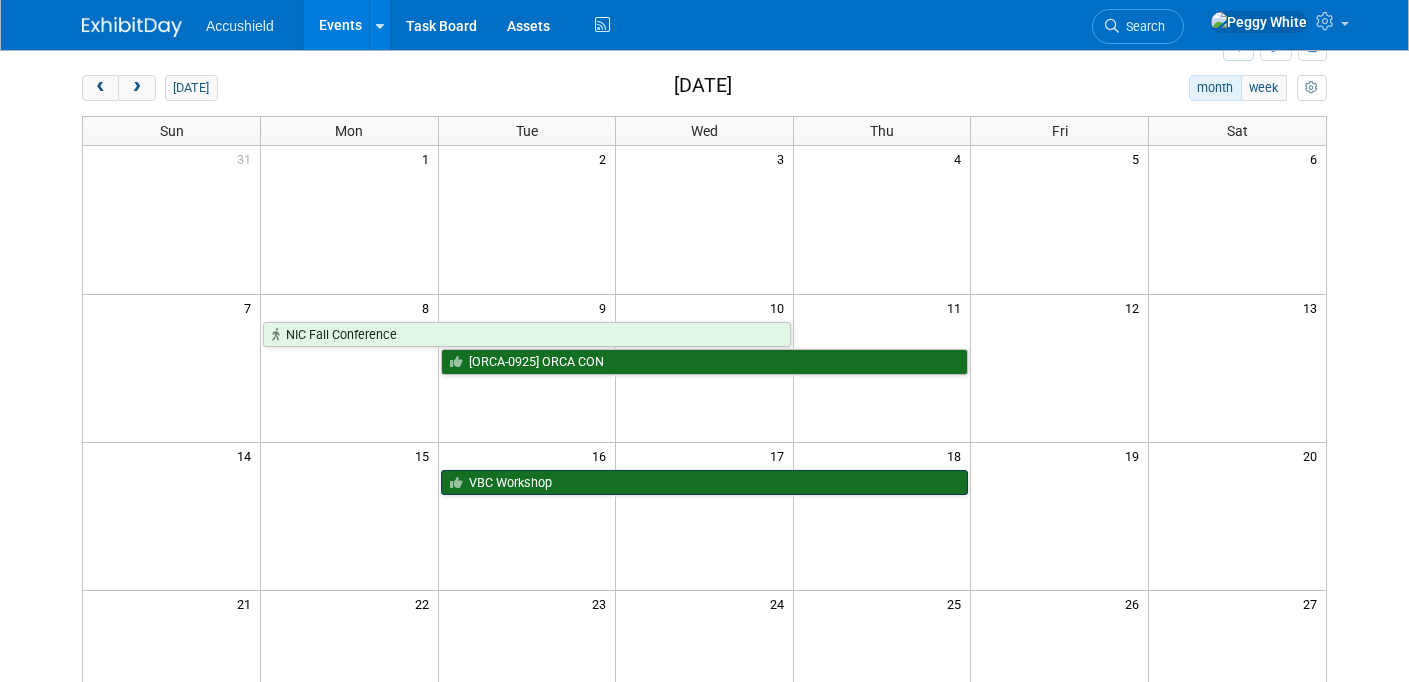 scroll, scrollTop: 0, scrollLeft: 0, axis: both 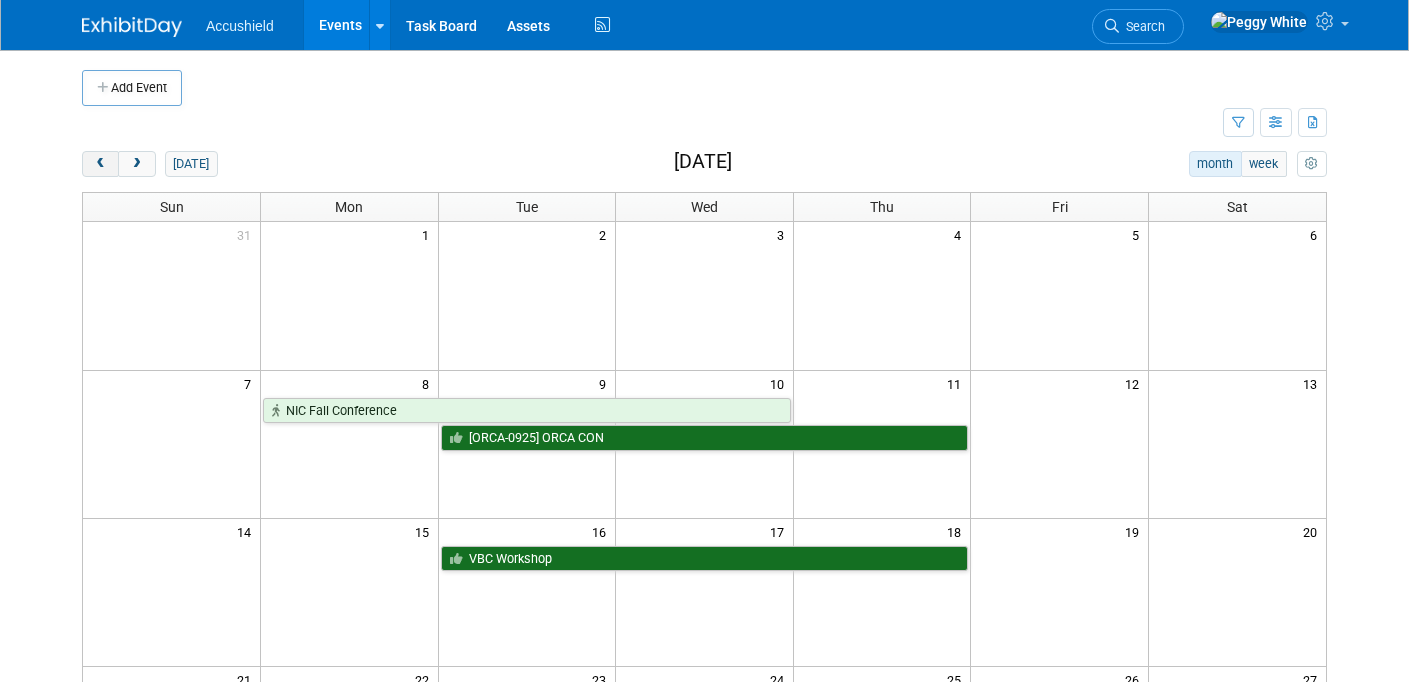 click at bounding box center [100, 164] 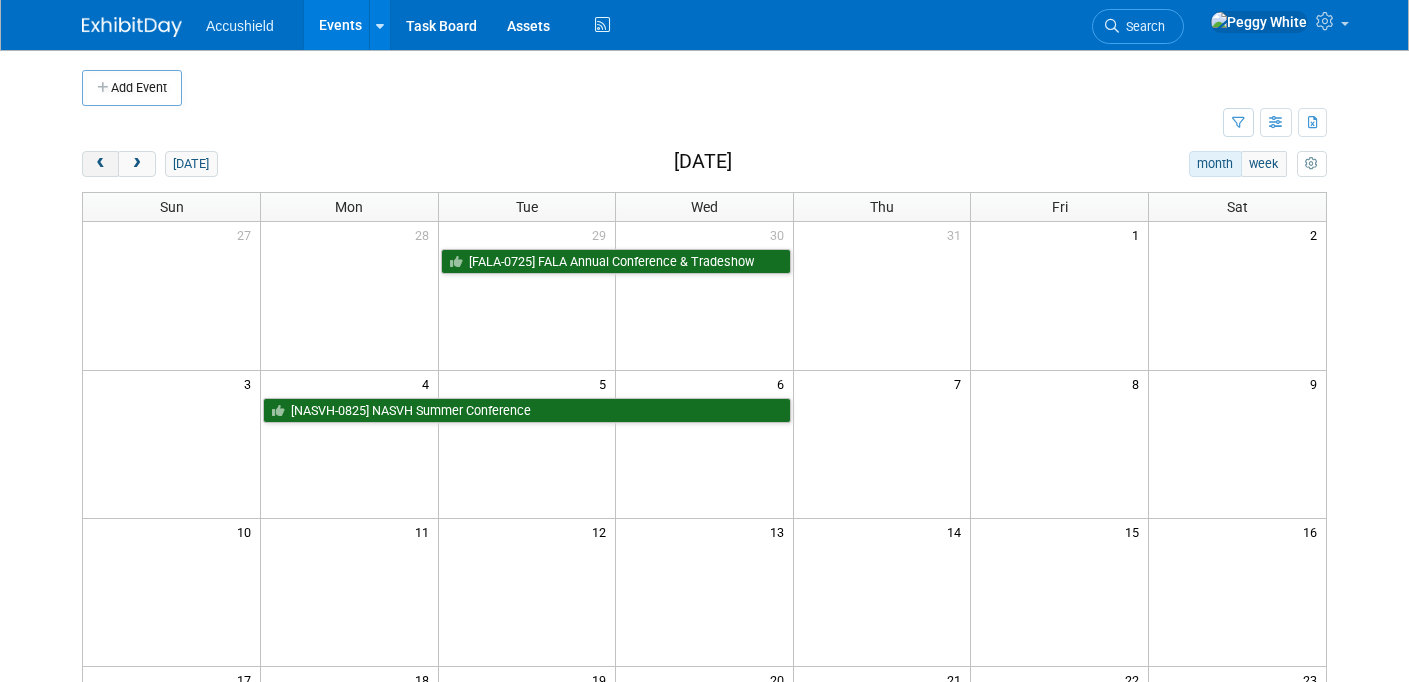 click at bounding box center [100, 164] 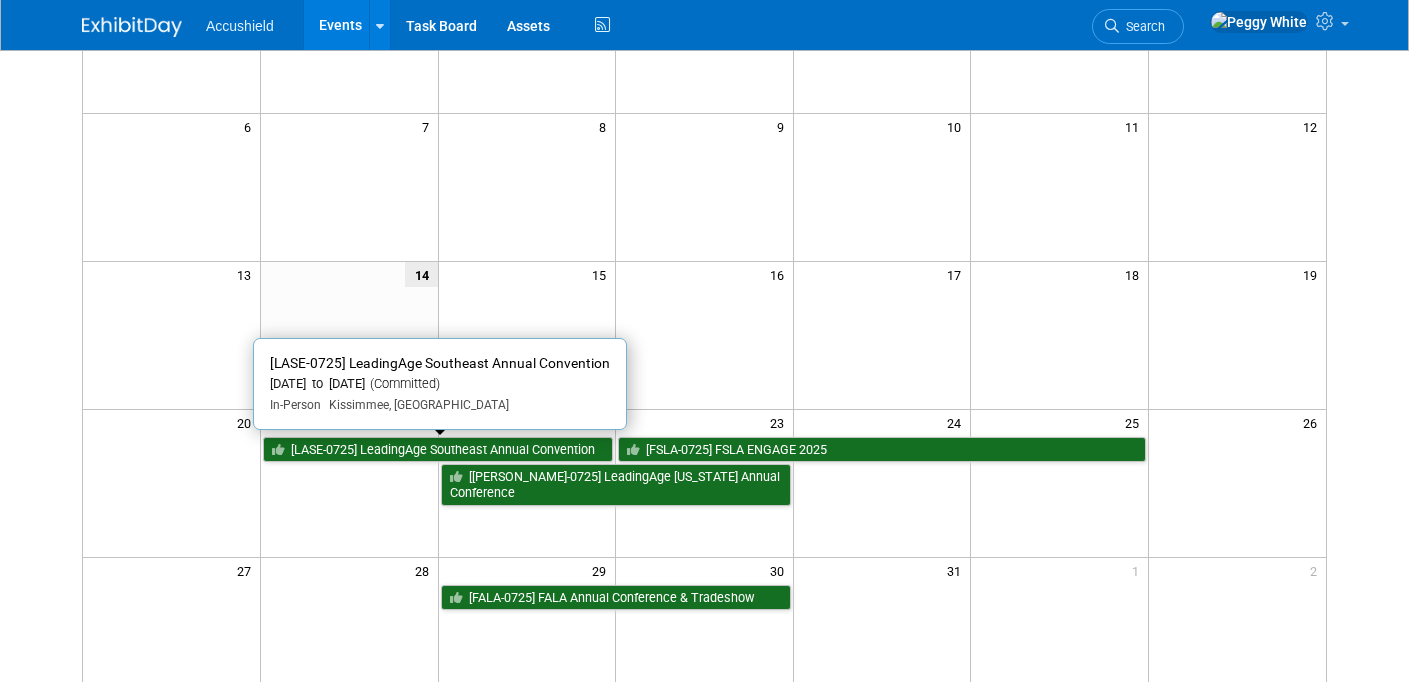 scroll, scrollTop: 268, scrollLeft: 0, axis: vertical 